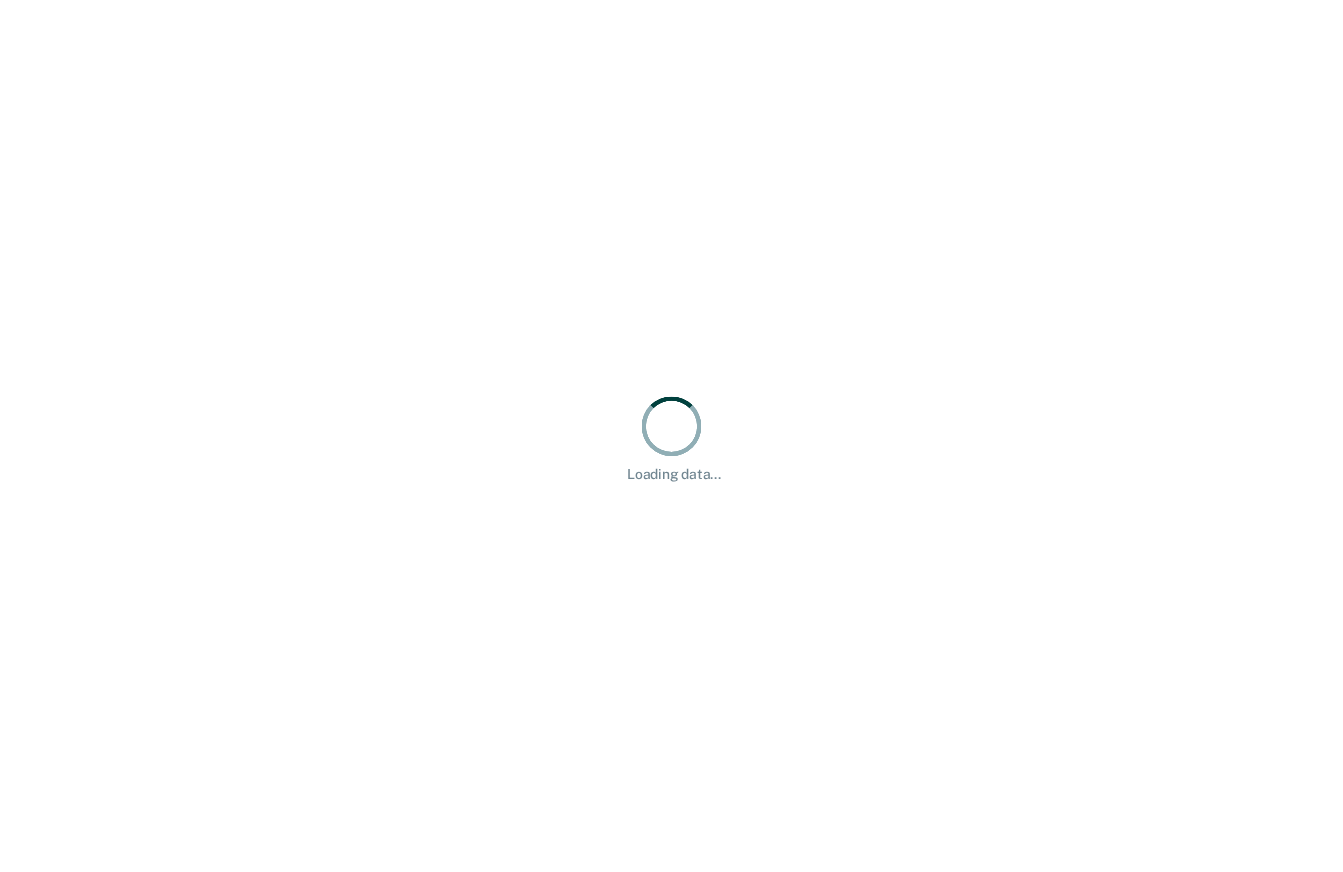 scroll, scrollTop: 0, scrollLeft: 0, axis: both 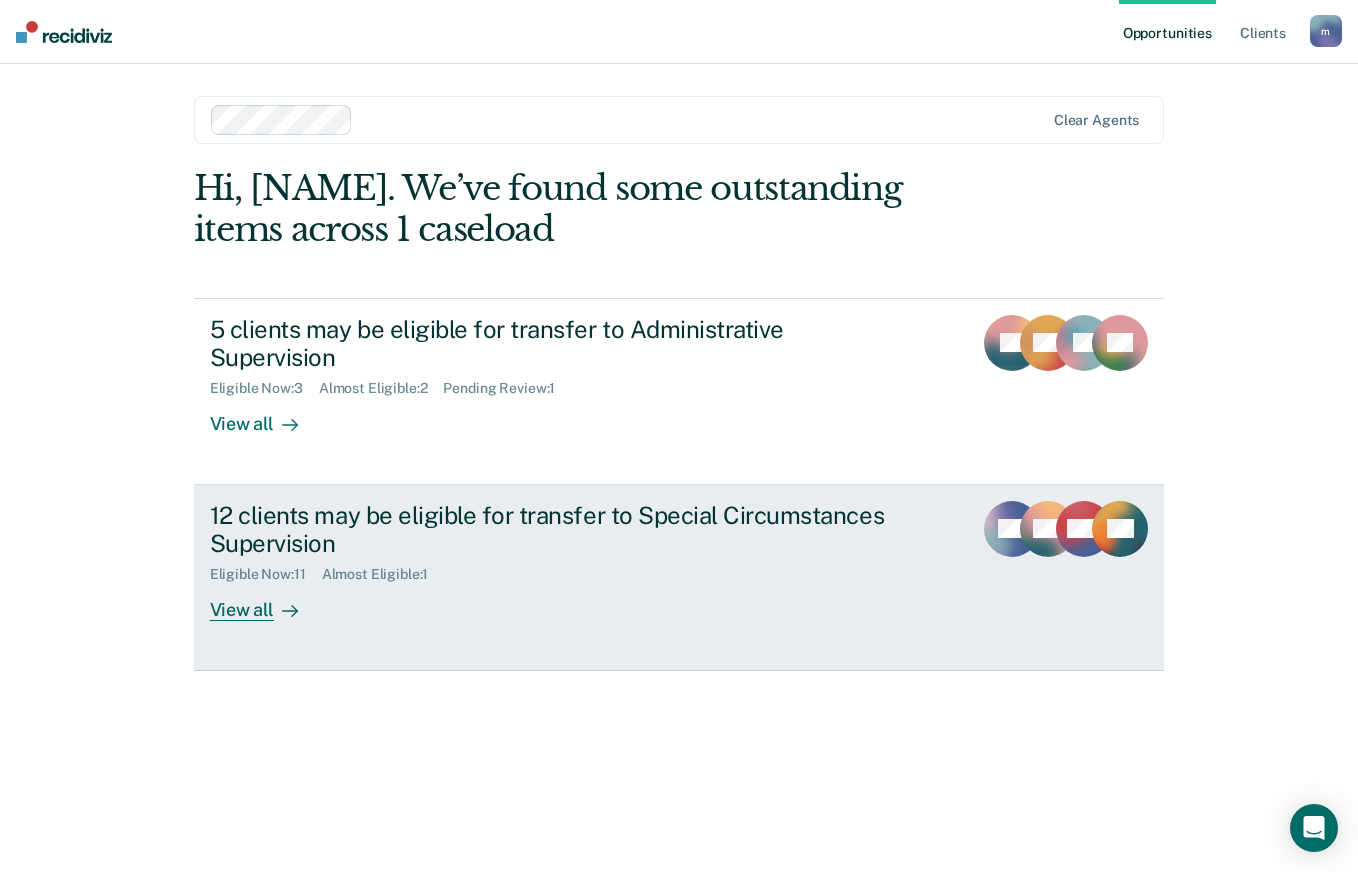 click on "12 clients may be eligible for transfer to Special Circumstances Supervision Eligible Now :  11 Almost Eligible :  1 View all   LM MB MW + 9" at bounding box center [679, 578] 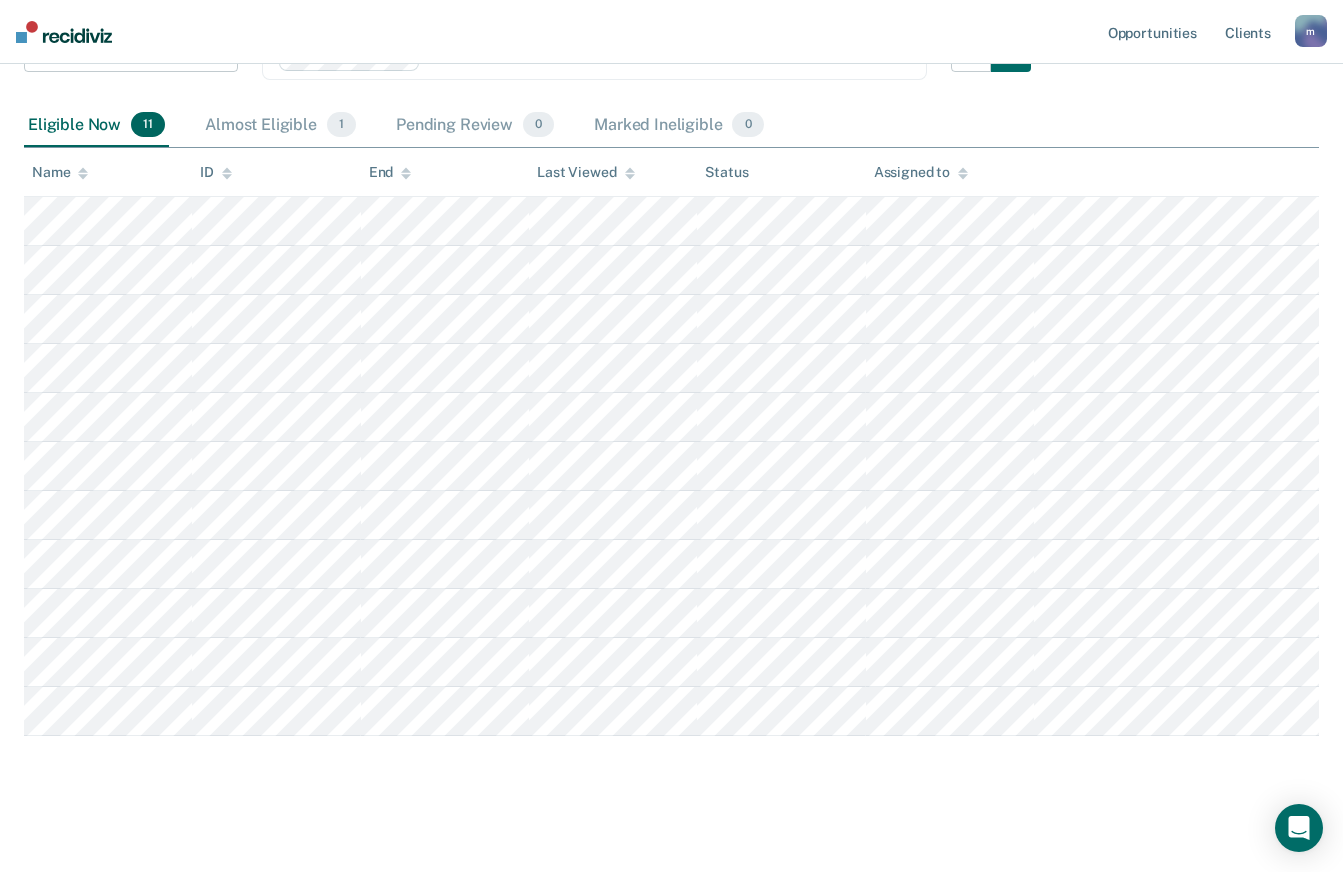 scroll, scrollTop: 302, scrollLeft: 0, axis: vertical 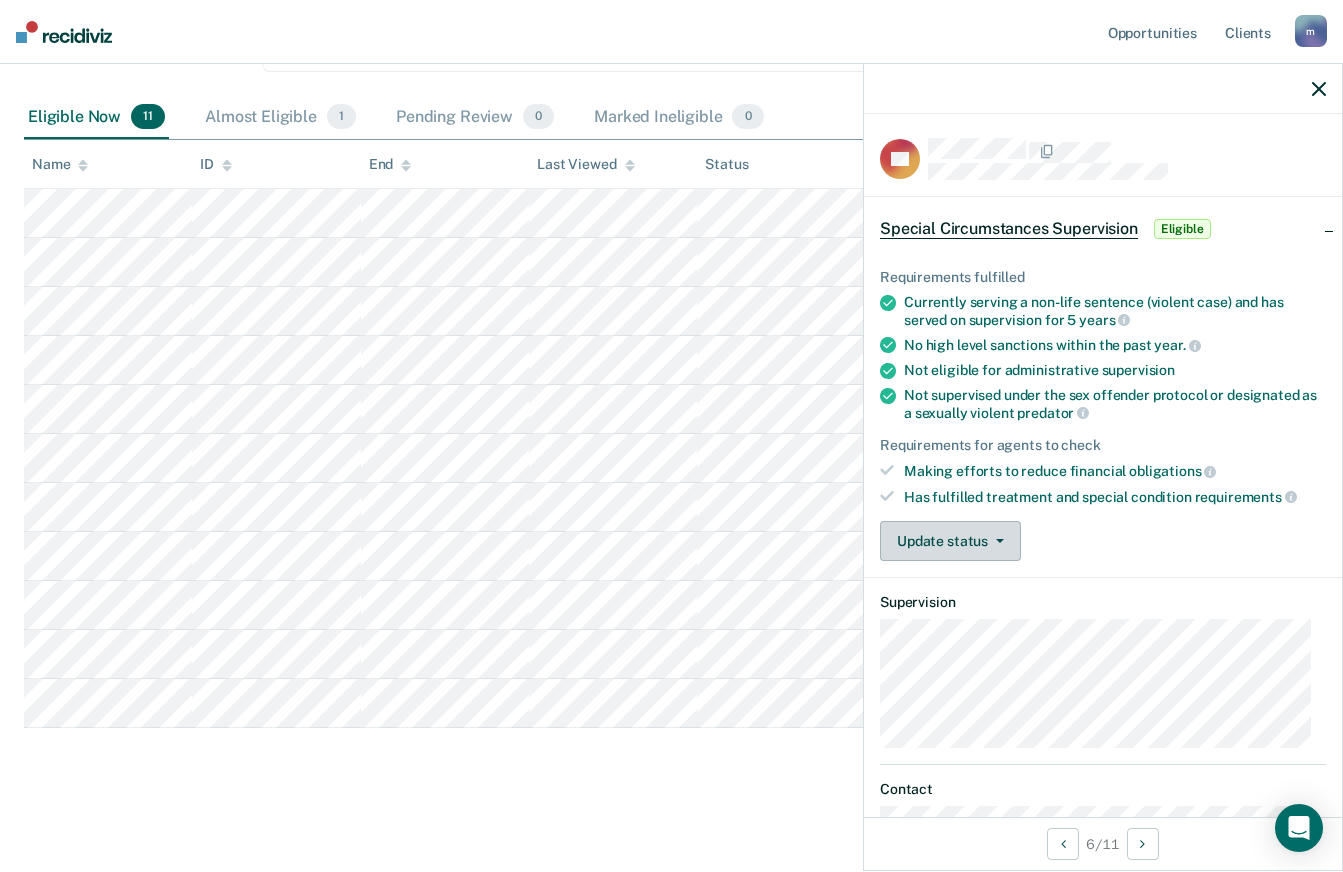 click on "Update status" at bounding box center (950, 541) 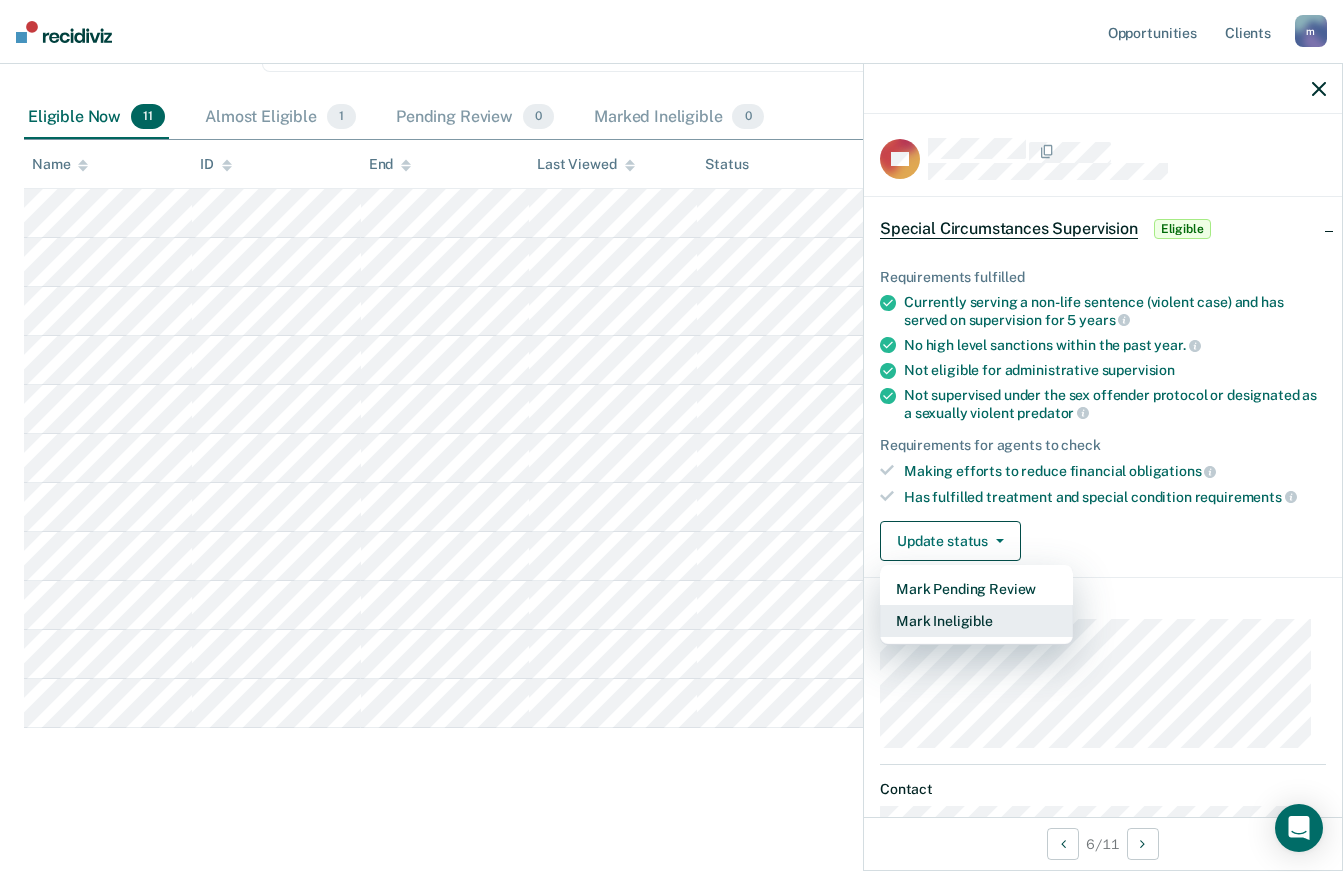 click on "Mark Ineligible" at bounding box center [976, 621] 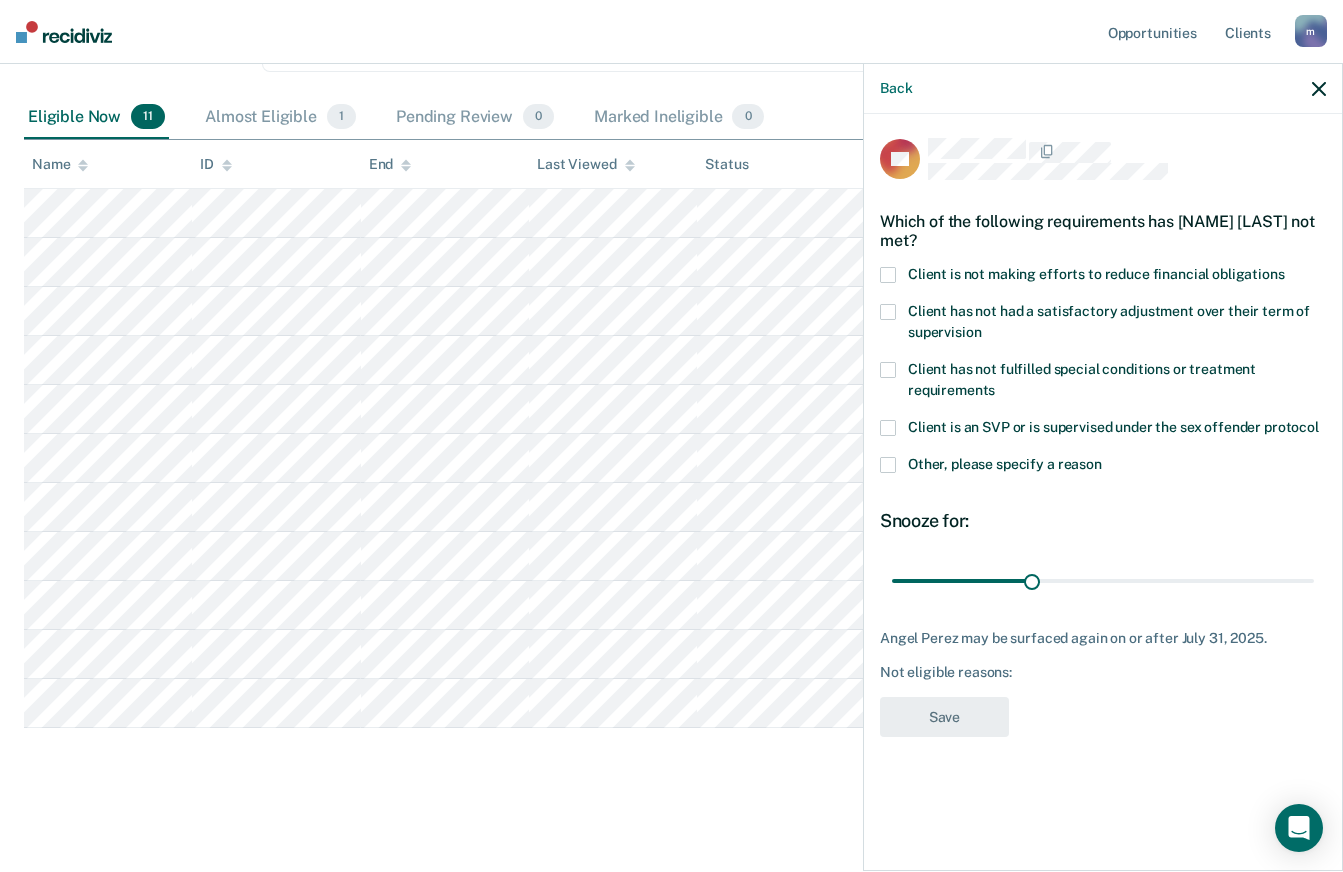 click at bounding box center (888, 275) 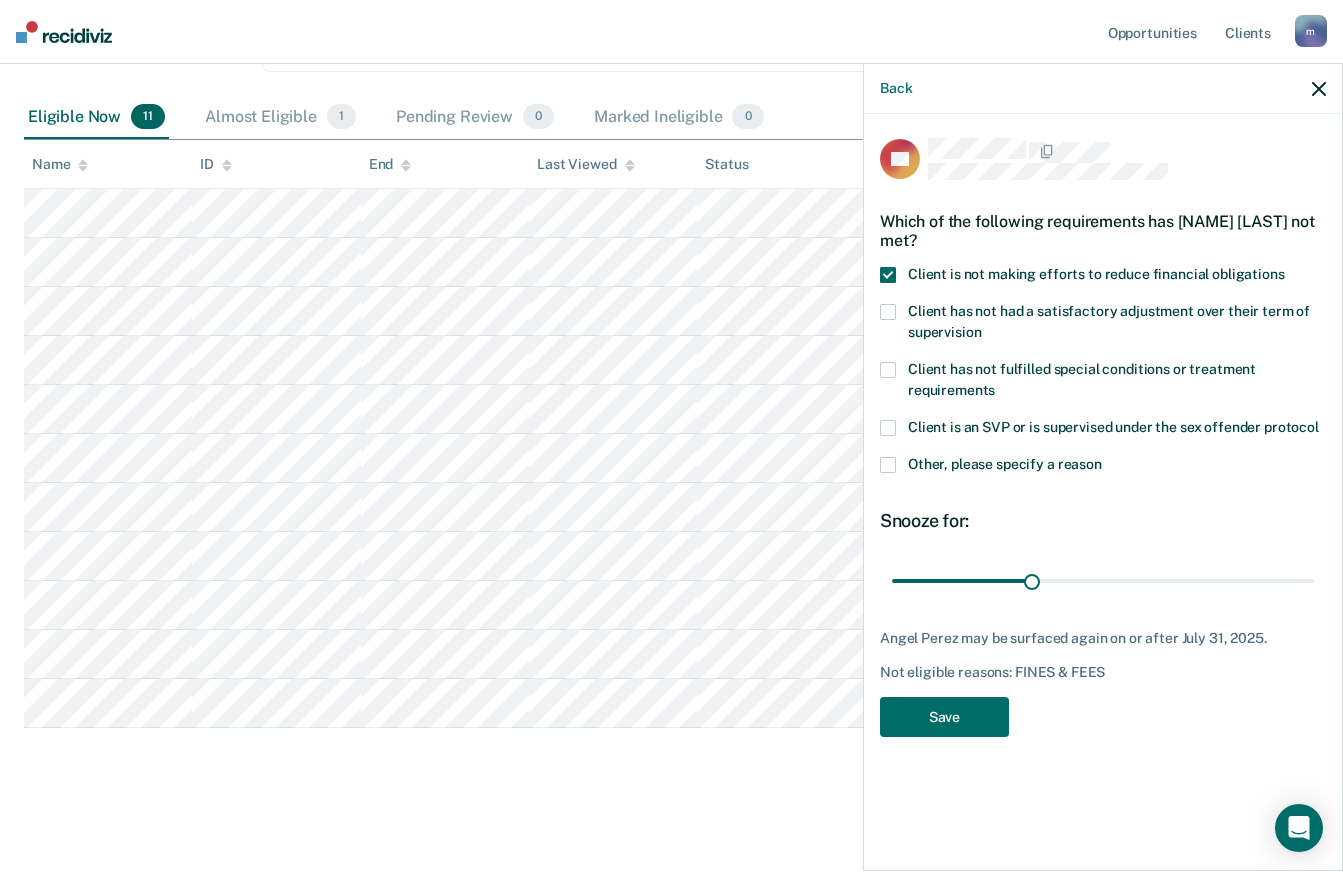 click on "Client is not making efforts to reduce financial obligations" at bounding box center [1103, 277] 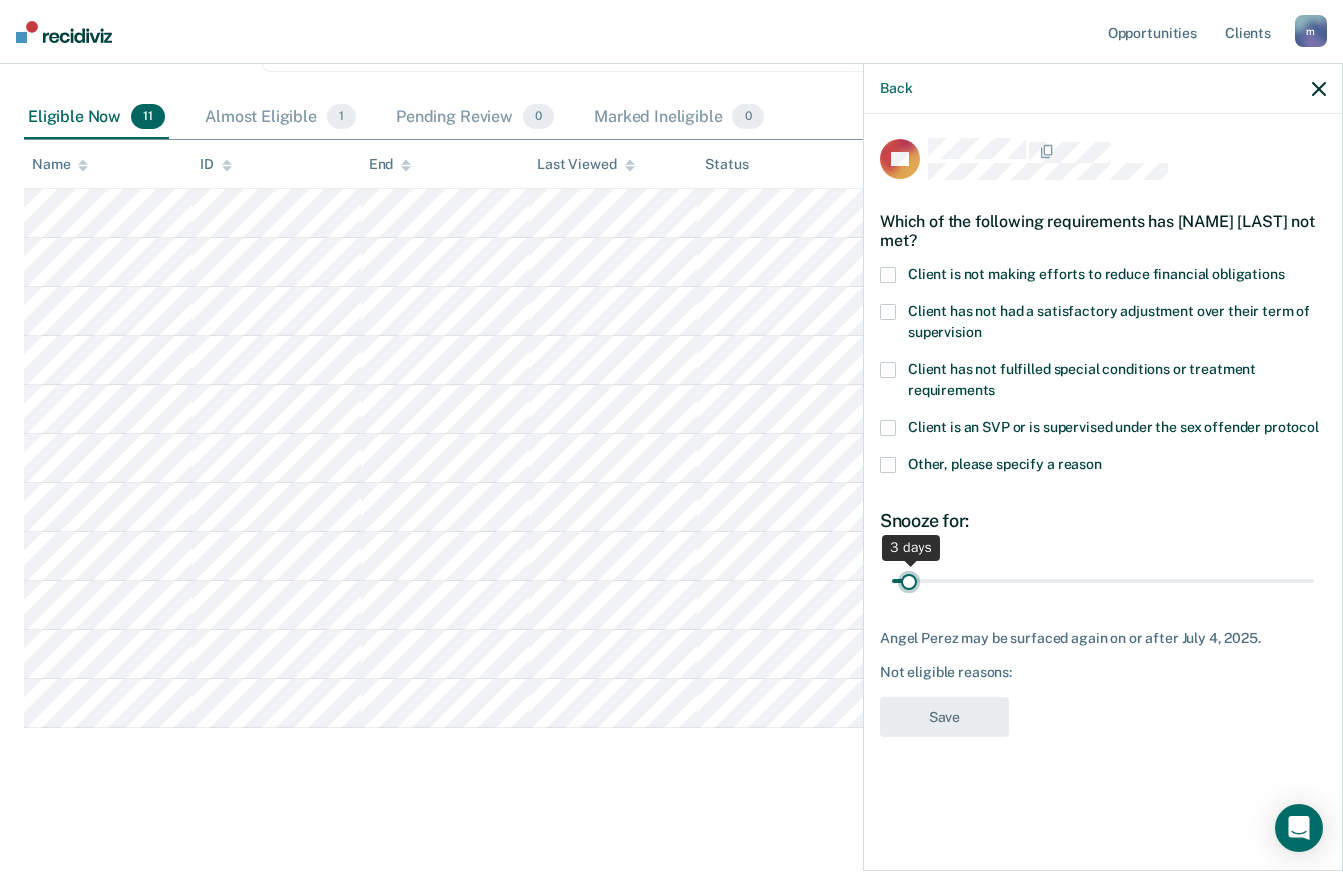 drag, startPoint x: 1030, startPoint y: 580, endPoint x: 899, endPoint y: 594, distance: 131.74597 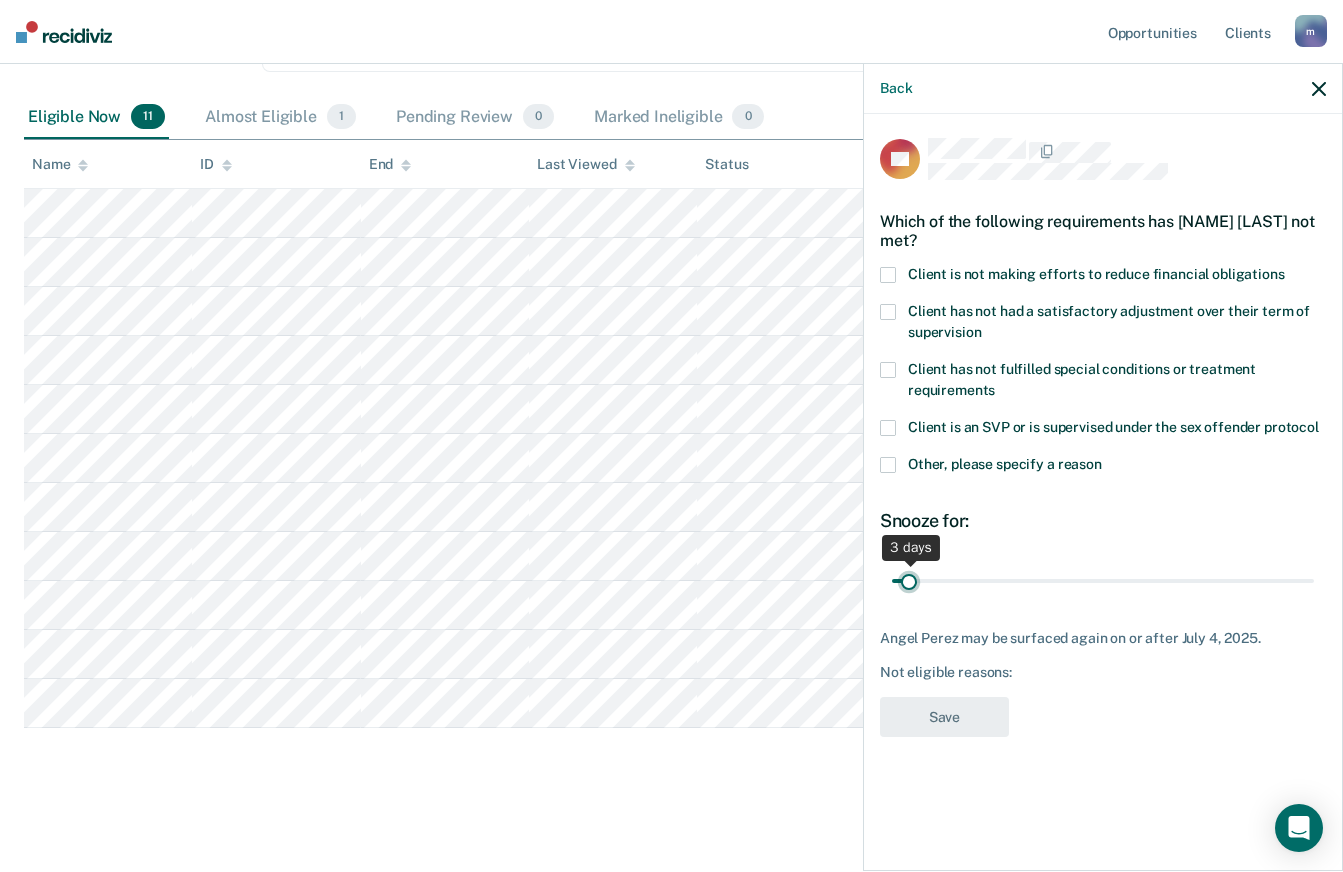 type on "1" 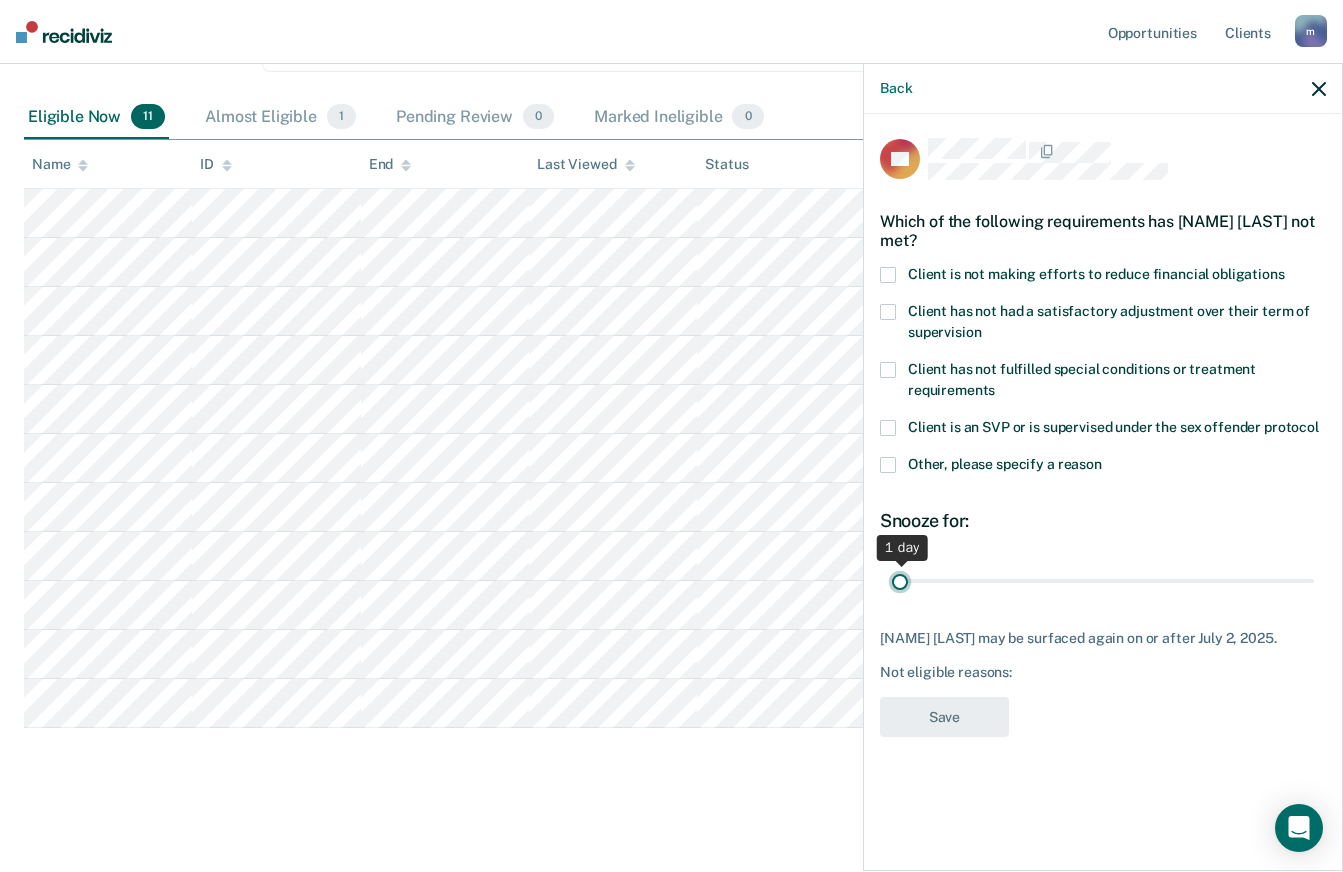 click at bounding box center [1103, 580] 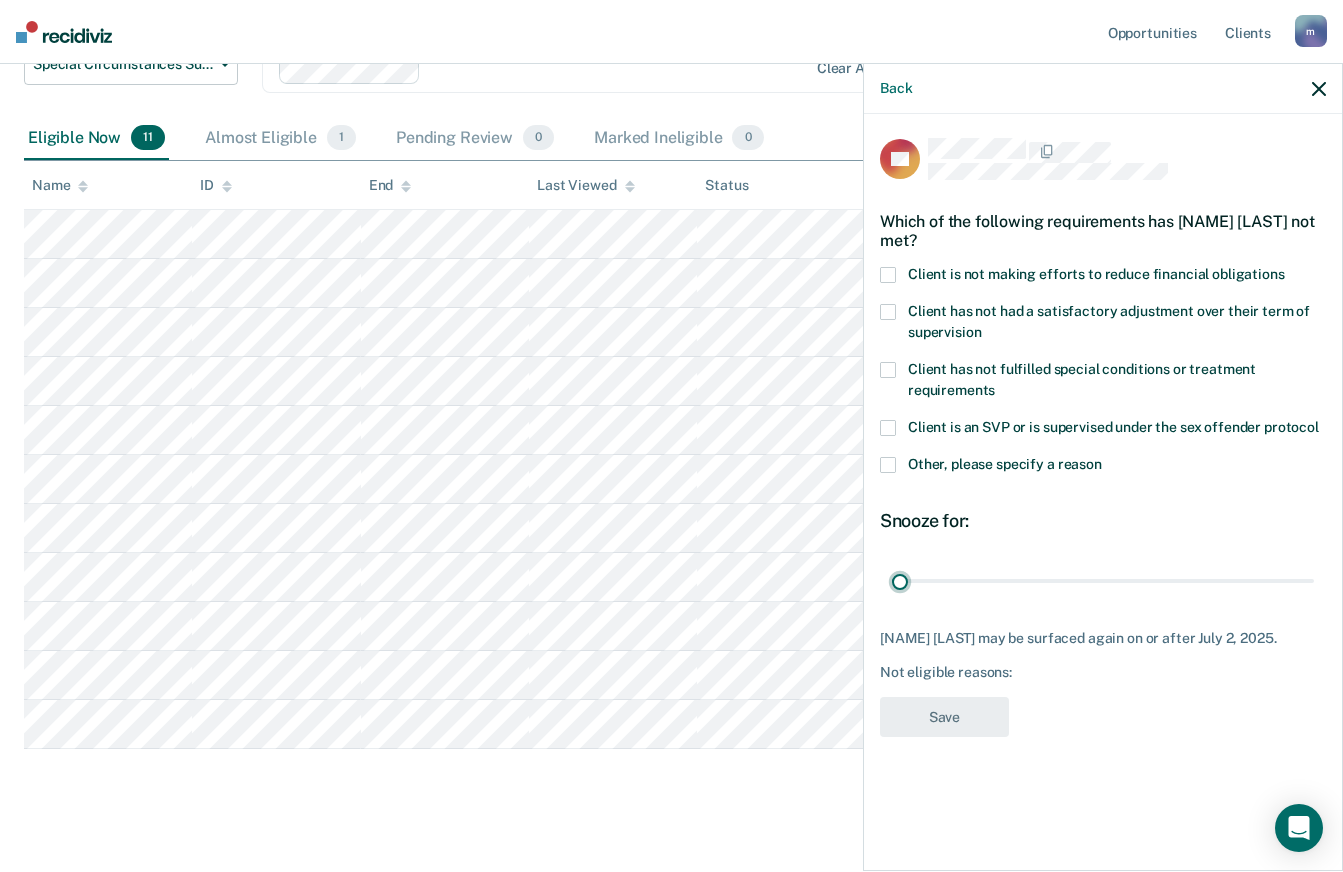 scroll, scrollTop: 300, scrollLeft: 0, axis: vertical 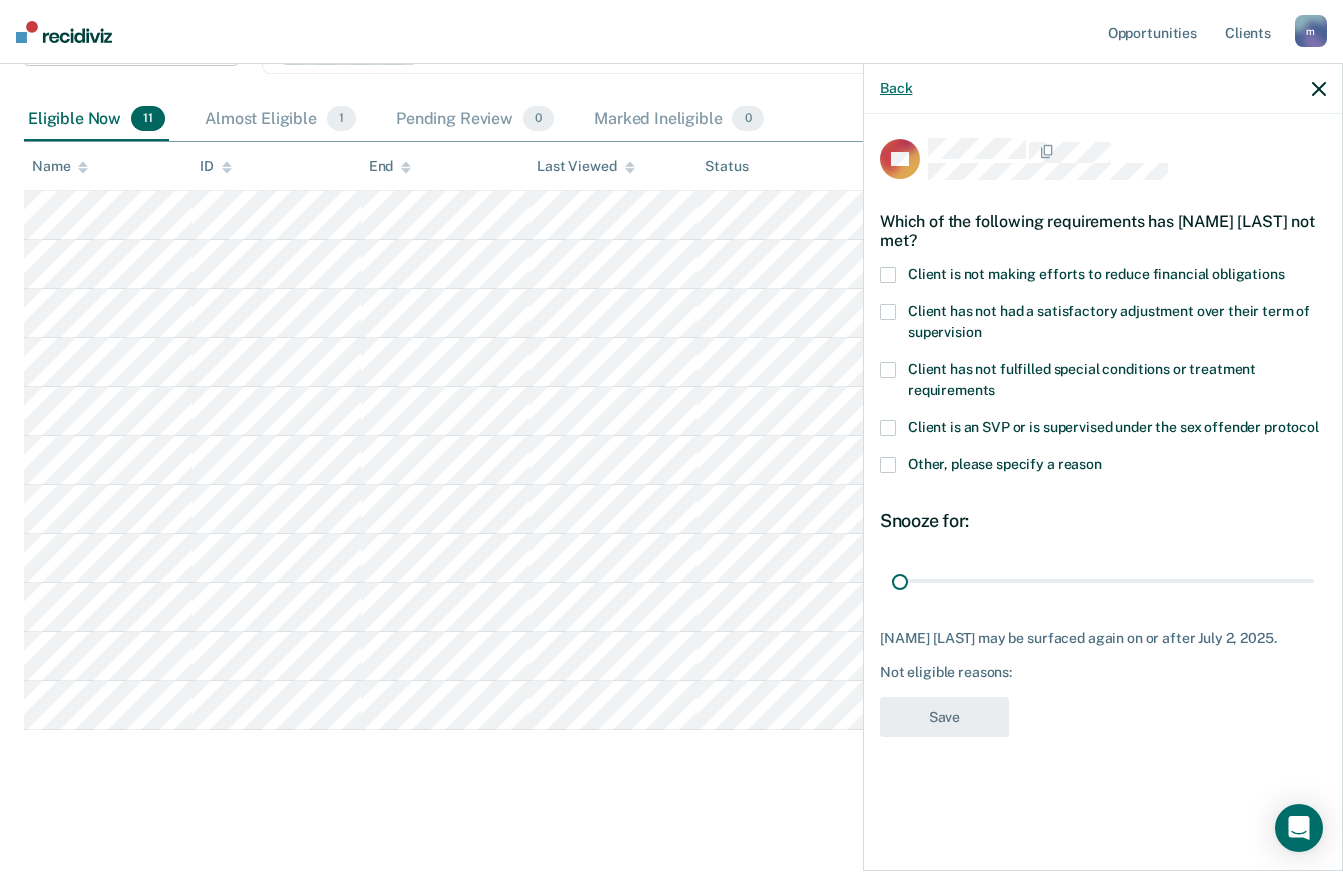 click on "Back" at bounding box center (896, 88) 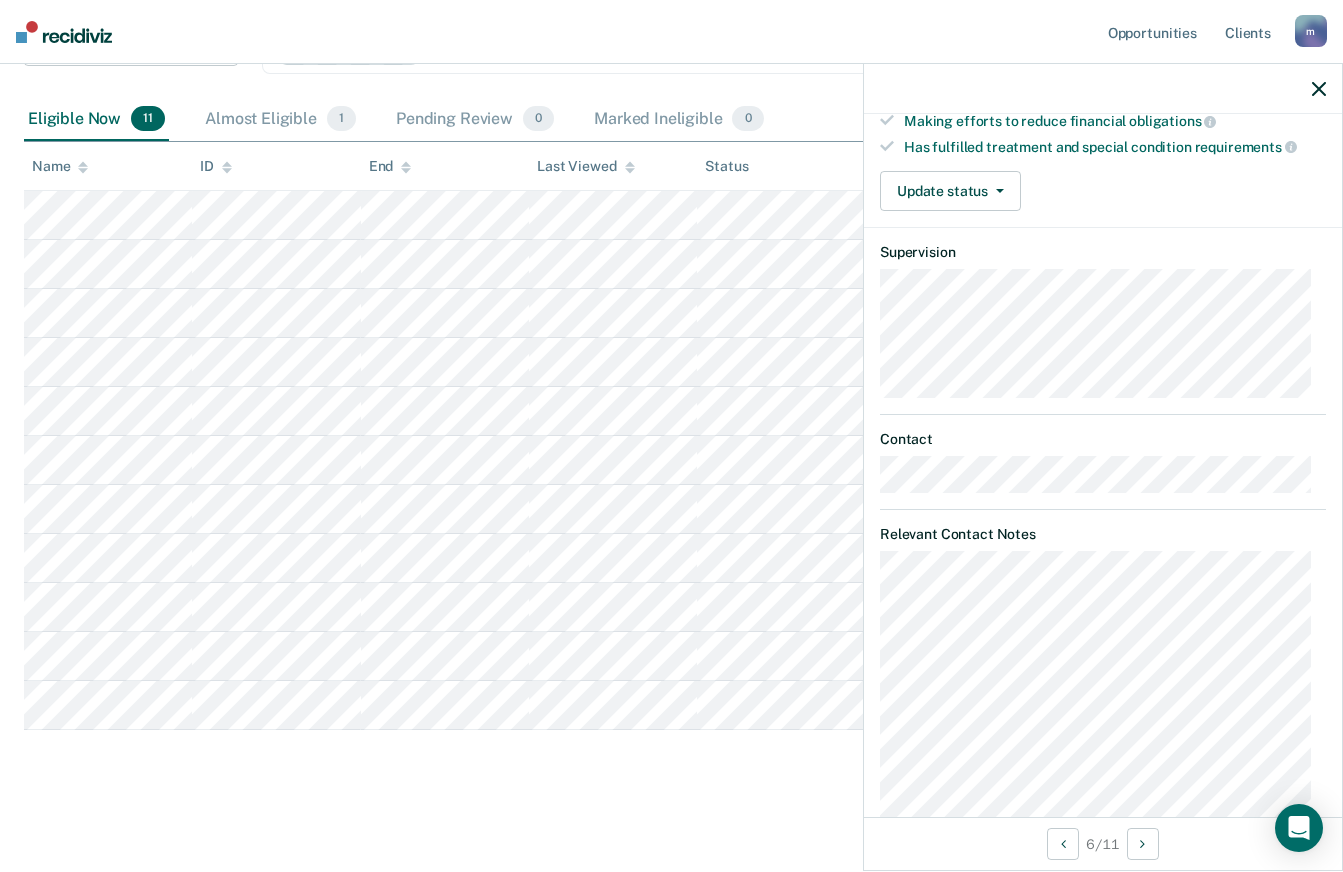scroll, scrollTop: 409, scrollLeft: 0, axis: vertical 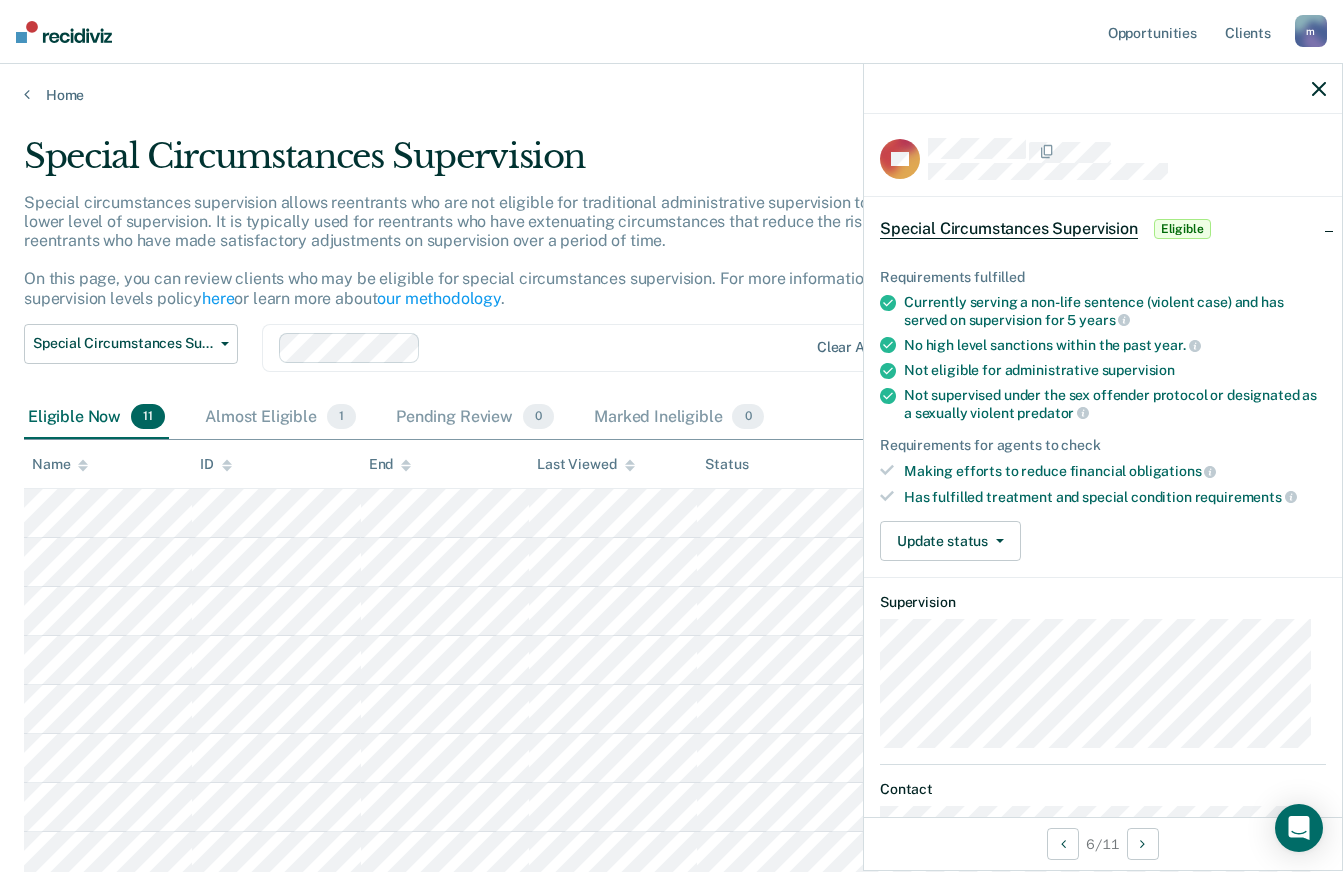 click on "Special Circumstances Supervision" at bounding box center (1009, 229) 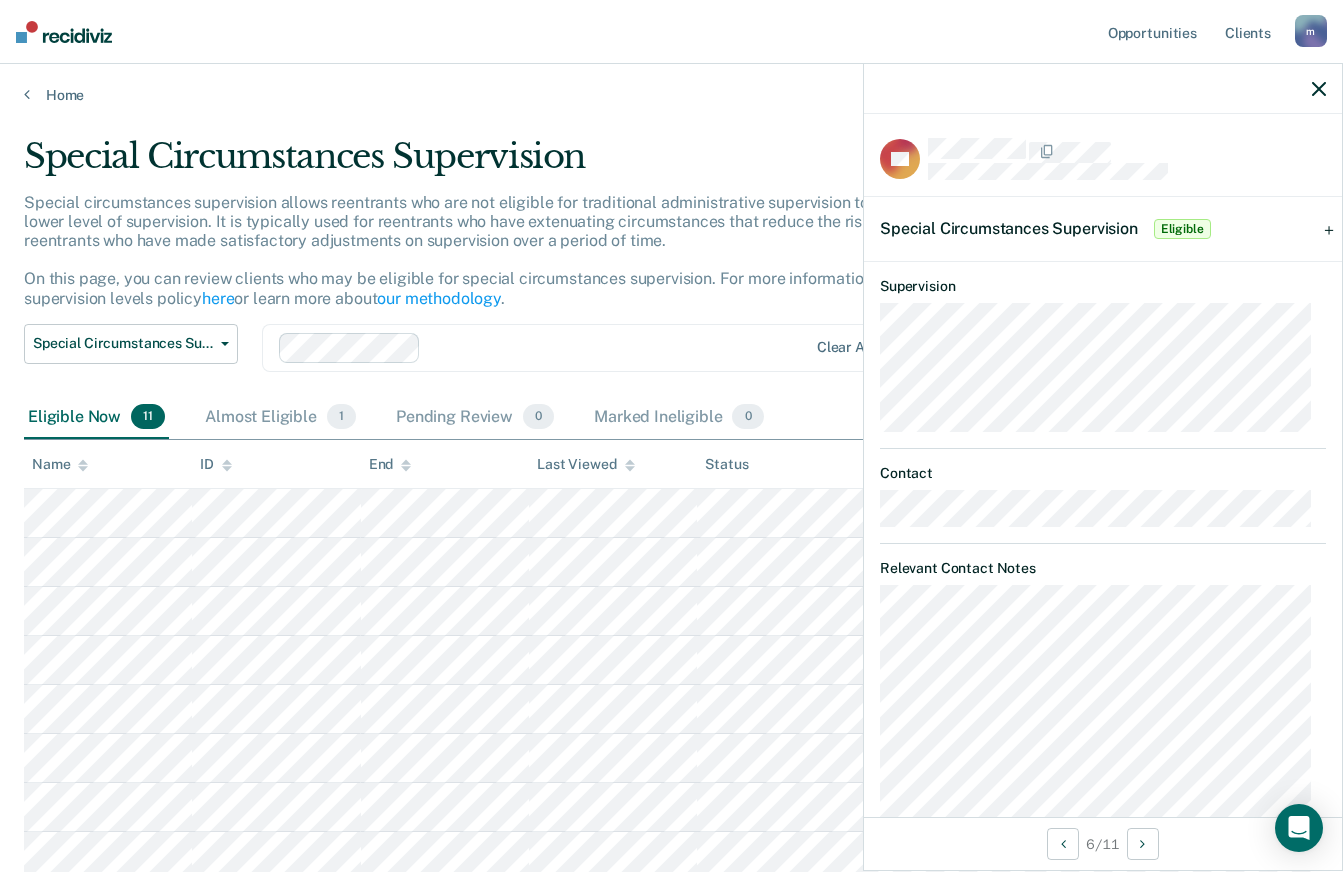 click on "Special Circumstances Supervision" at bounding box center (1009, 228) 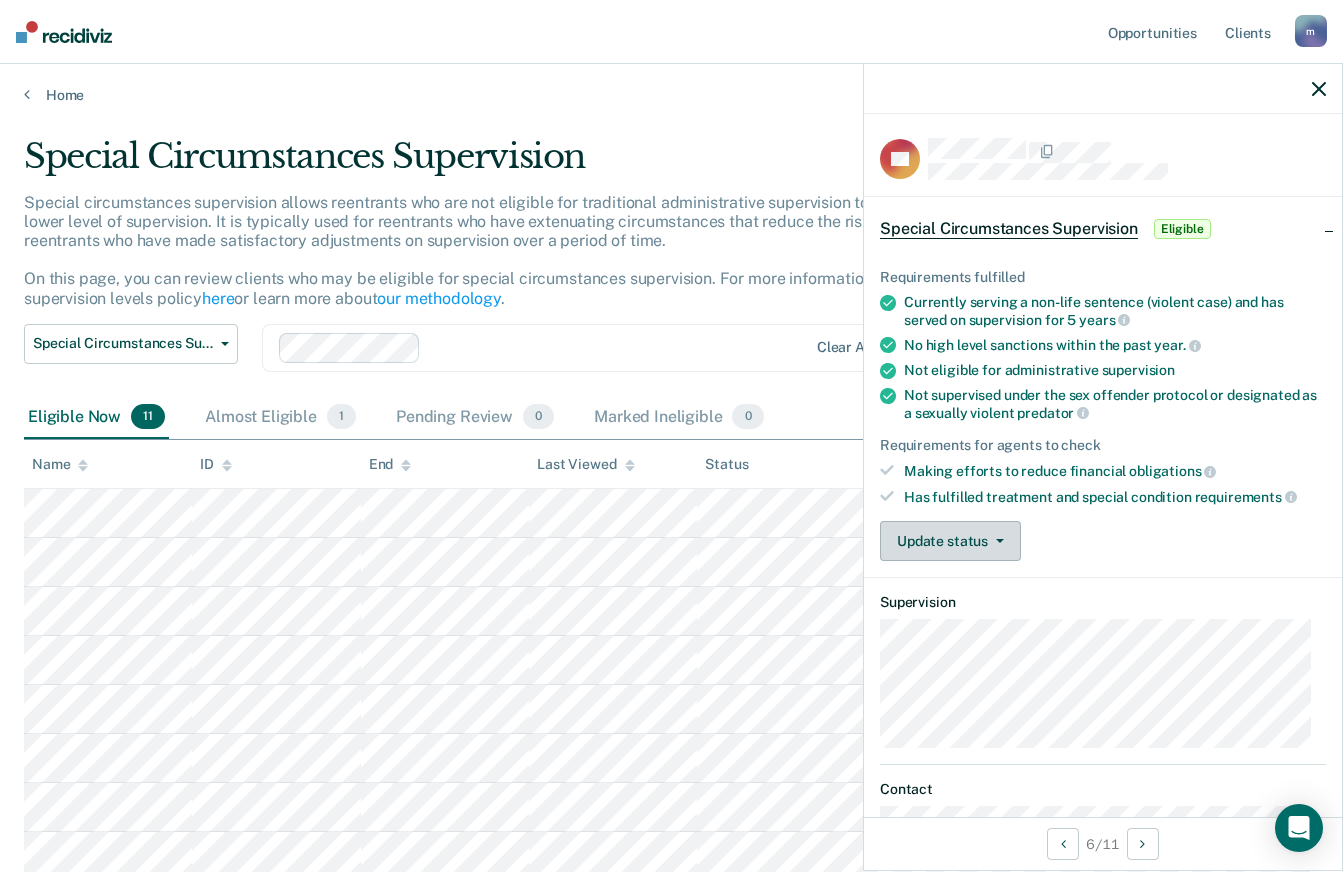 click on "Update status" at bounding box center (950, 541) 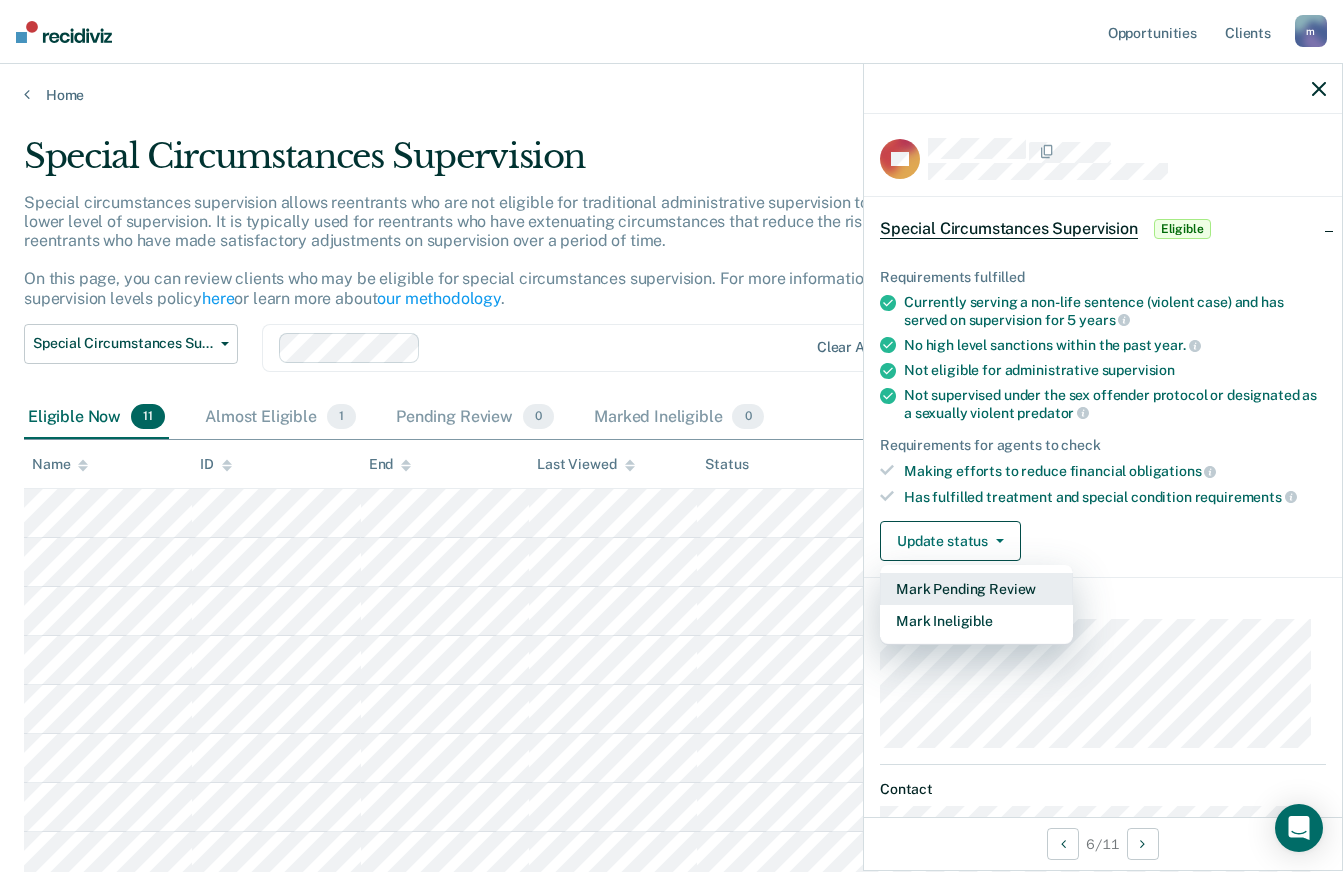 click on "Mark Pending Review" at bounding box center (976, 589) 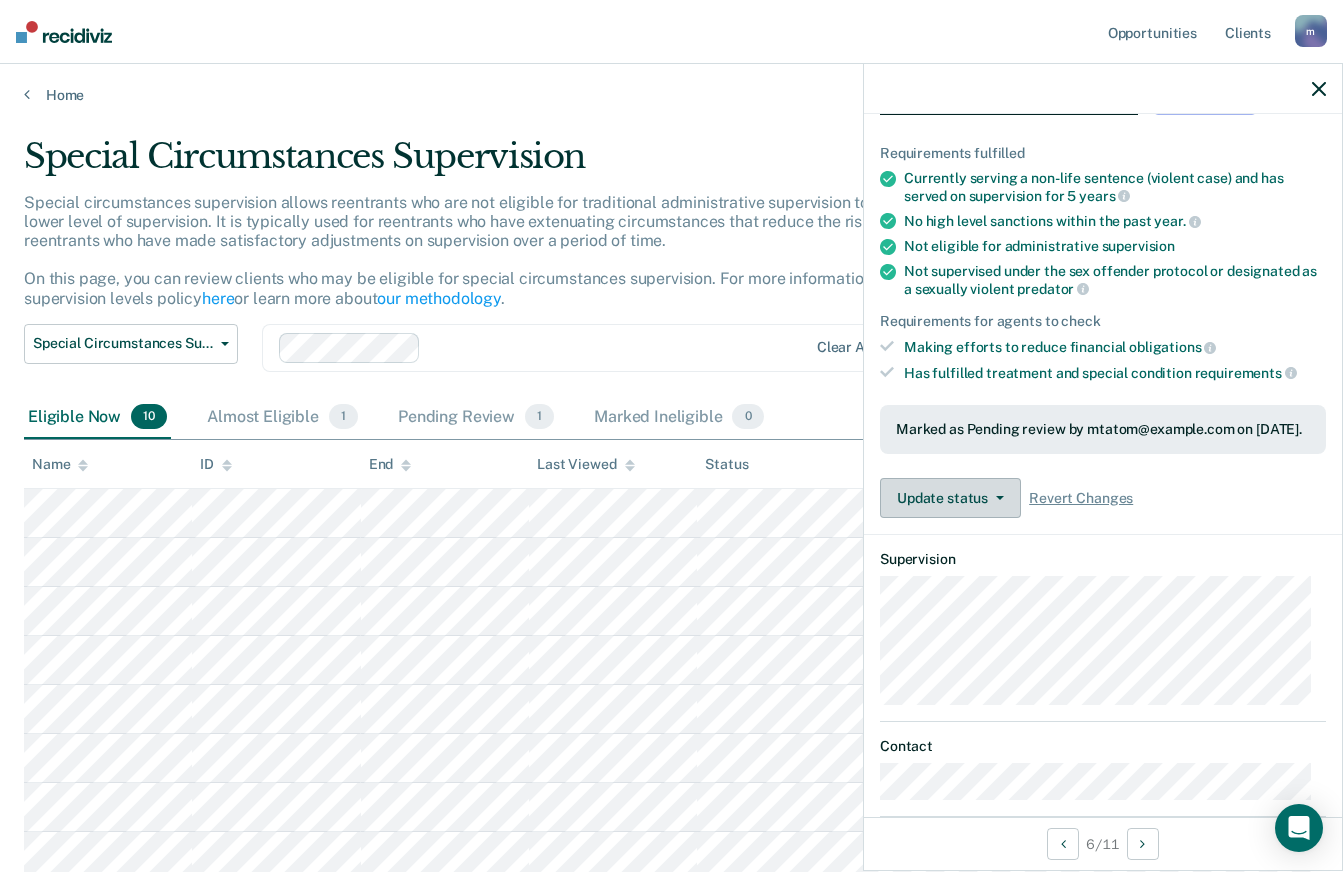 scroll, scrollTop: 0, scrollLeft: 0, axis: both 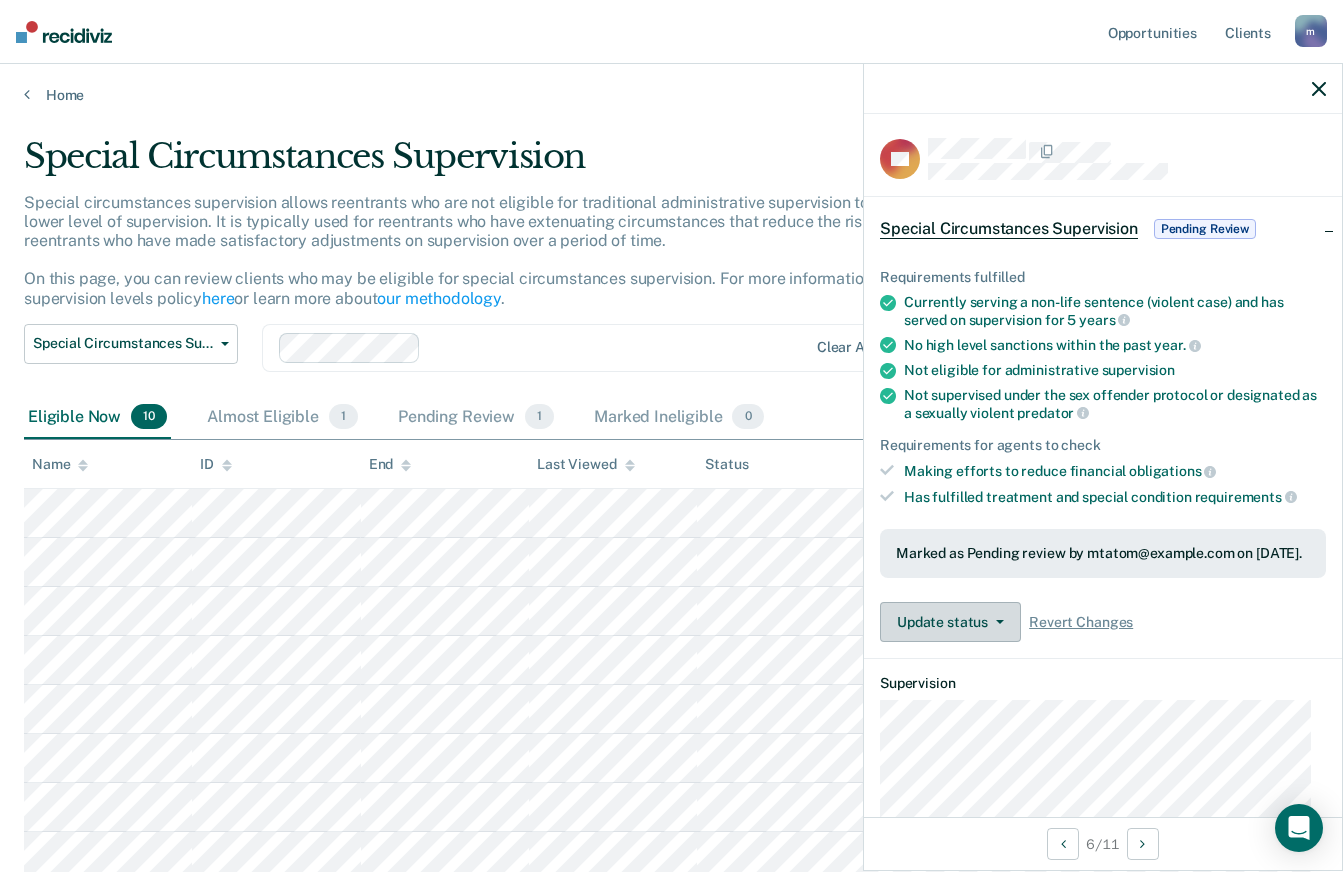 click on "Update status" at bounding box center (950, 622) 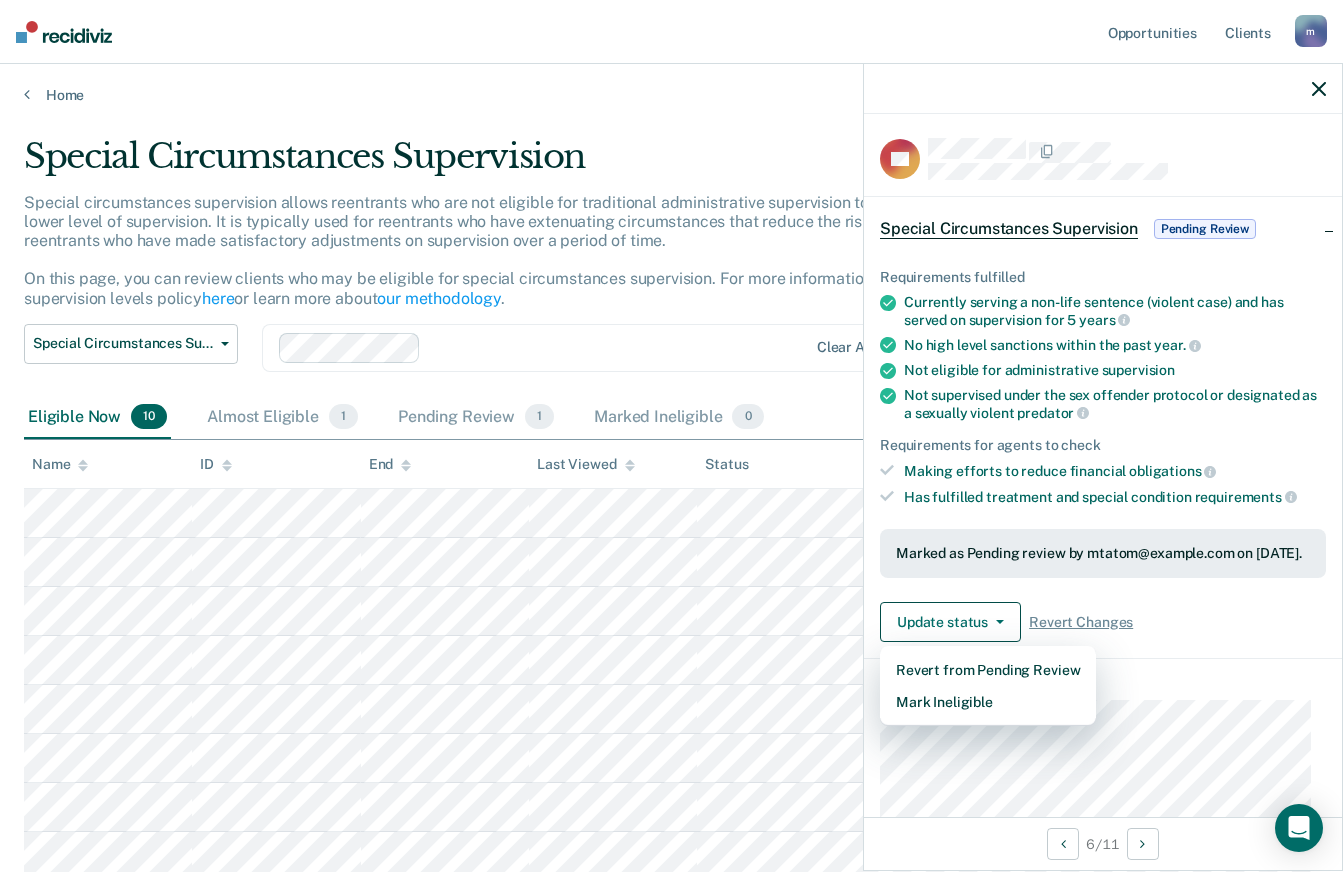 click on "Requirements fulfilled Currently serving a non-life sentence (violent case) and has served on supervision for 5   years   No high level sanctions within the past   year.   Not eligible for administrative   supervision Not supervised under the sex offender protocol or designated as a sexually violent   predator   Requirements for agents to check Making efforts to reduce financial   obligations   Has fulfilled treatment and special condition   requirements   Marked as Pending review by mtatom@example.com on [DATE].   Update status Revert from Pending Review Mark Ineligible Revert Changes" at bounding box center [1103, 447] 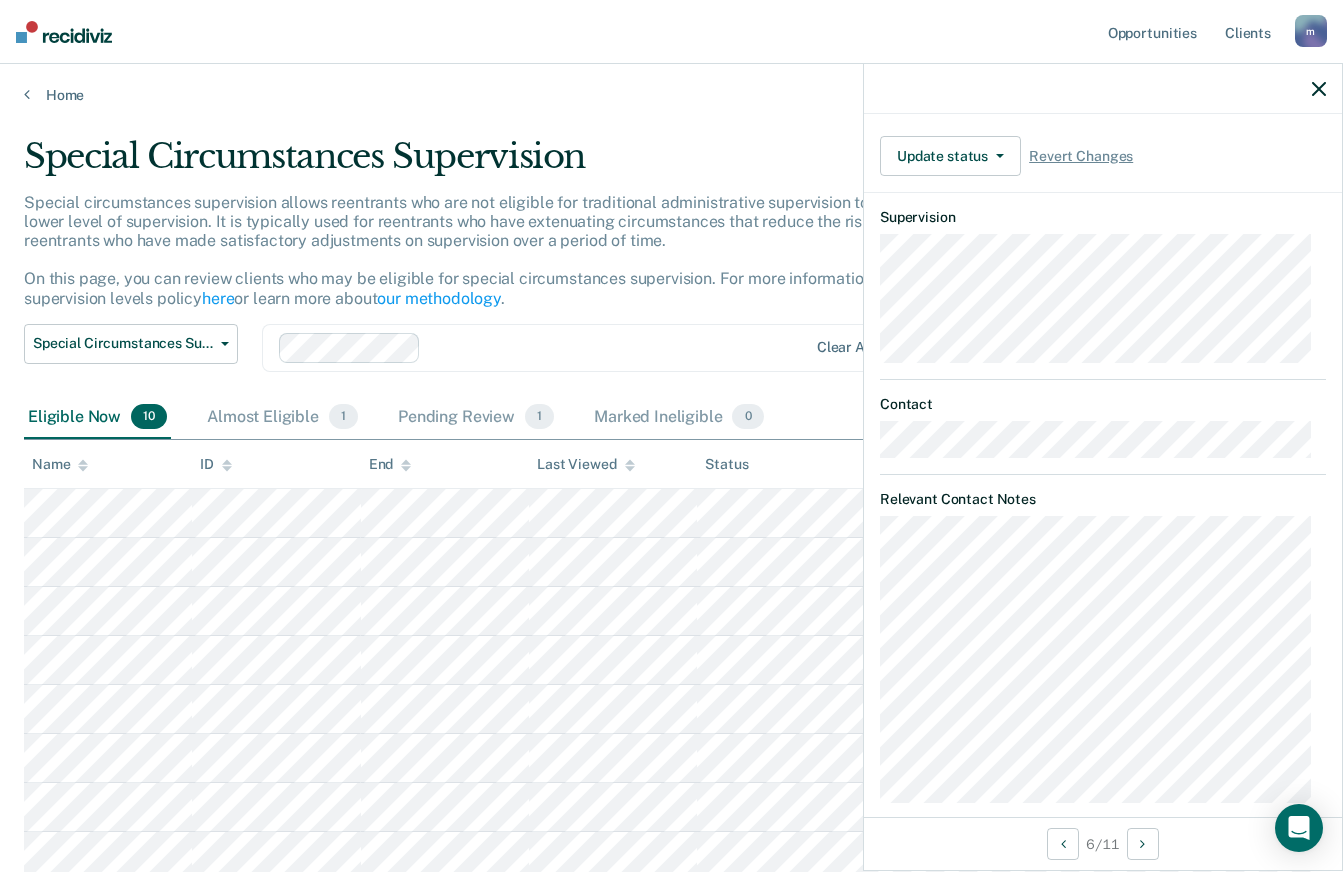 scroll, scrollTop: 490, scrollLeft: 0, axis: vertical 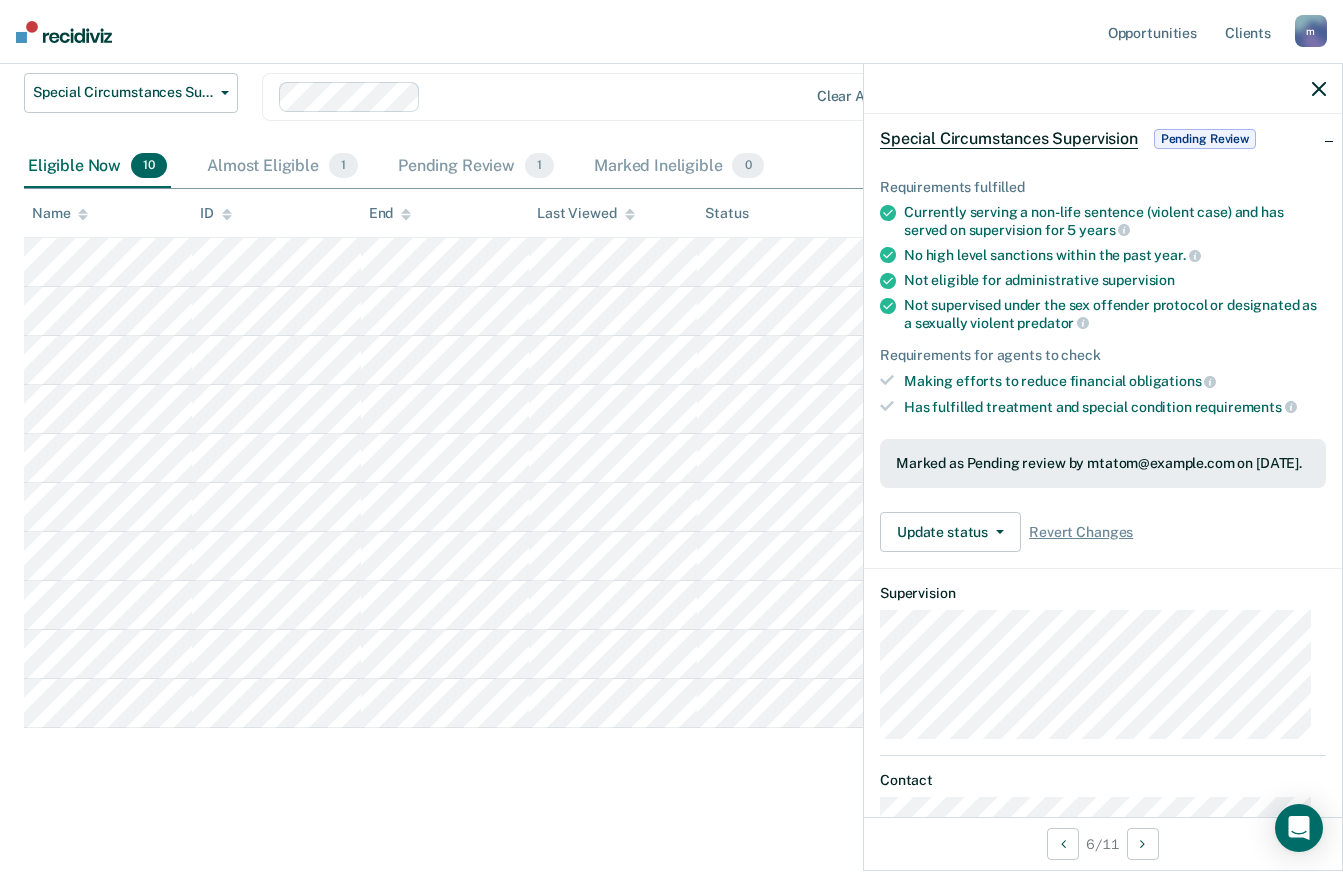 click at bounding box center (1103, 89) 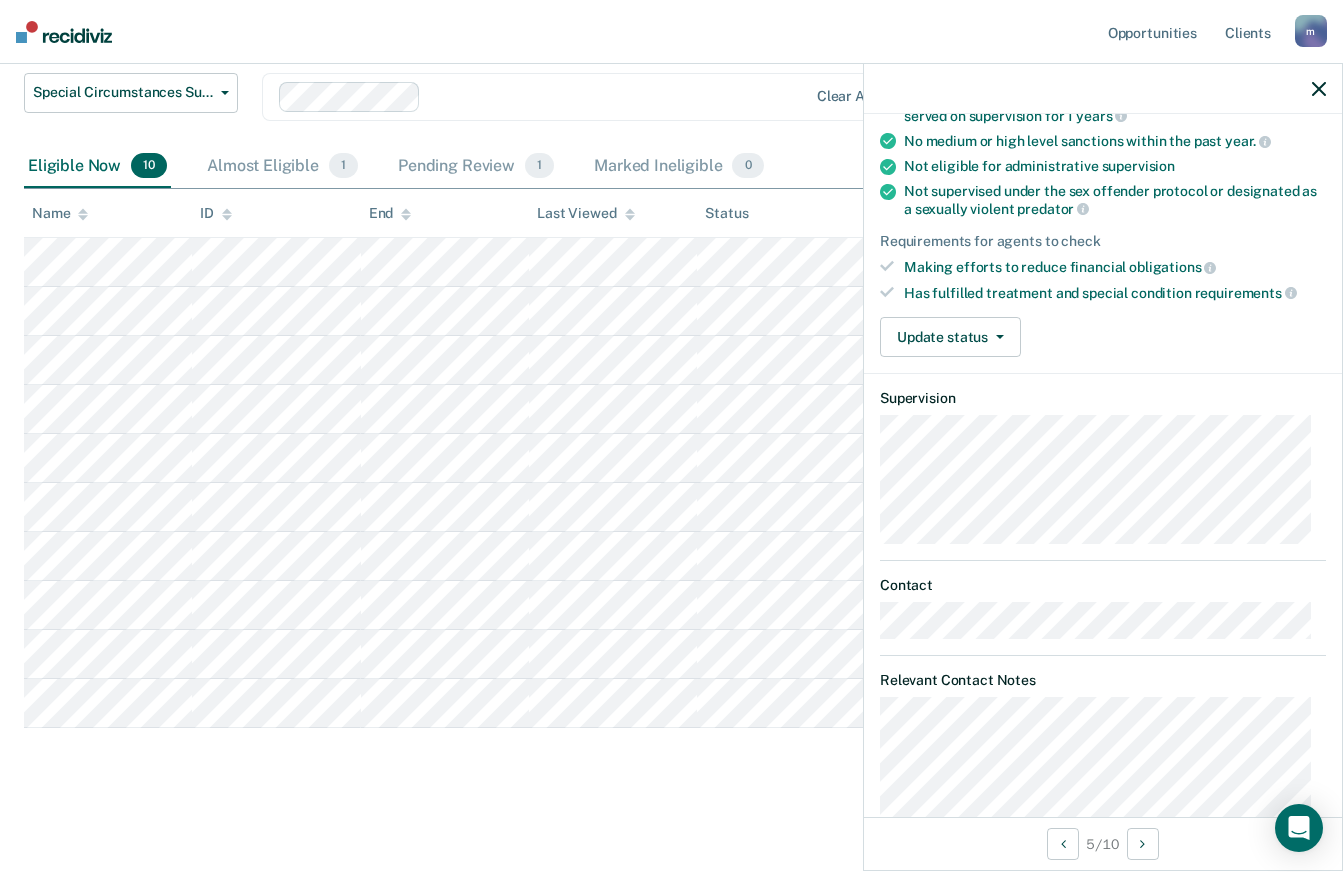 scroll, scrollTop: 0, scrollLeft: 0, axis: both 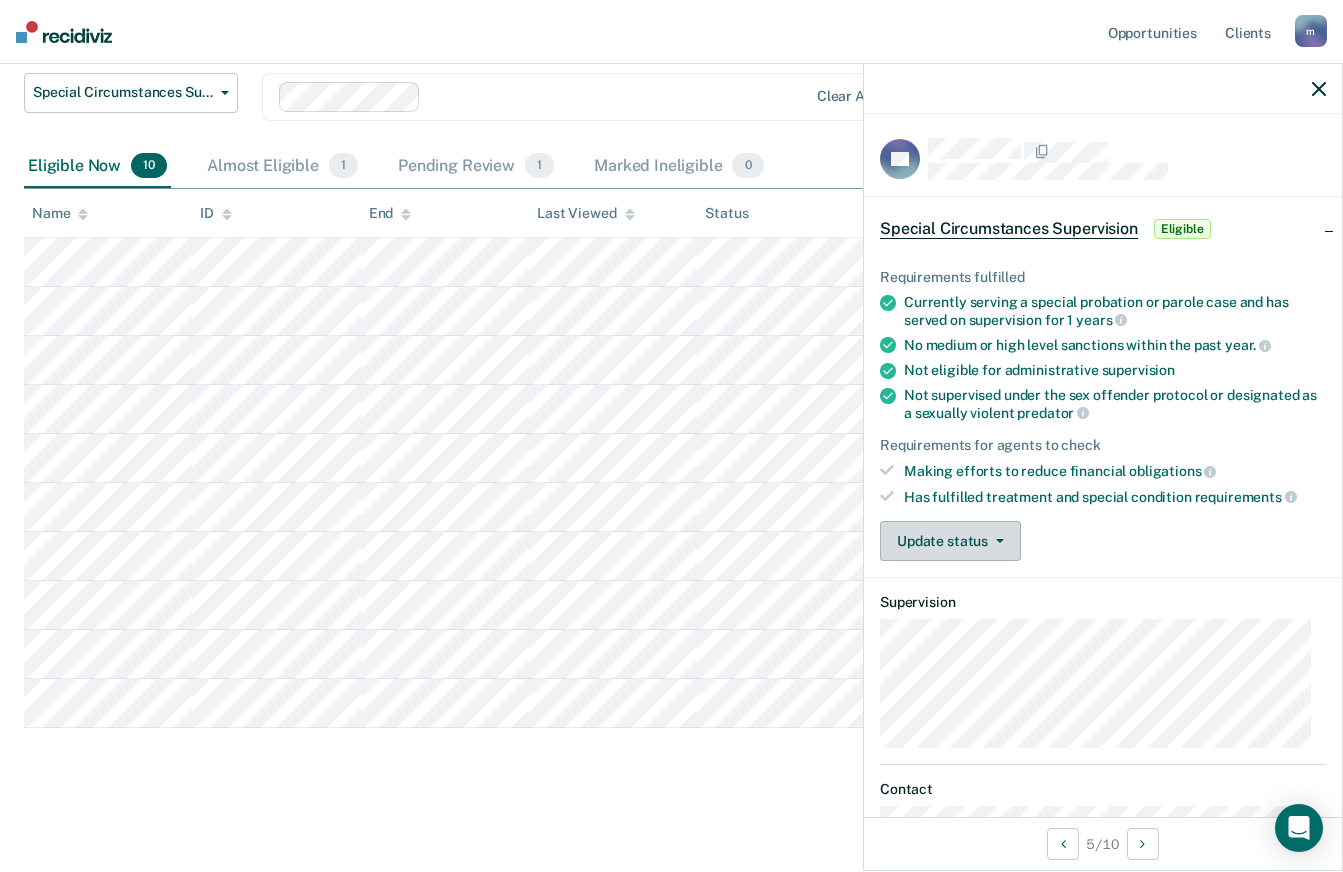click on "Update status" at bounding box center [950, 541] 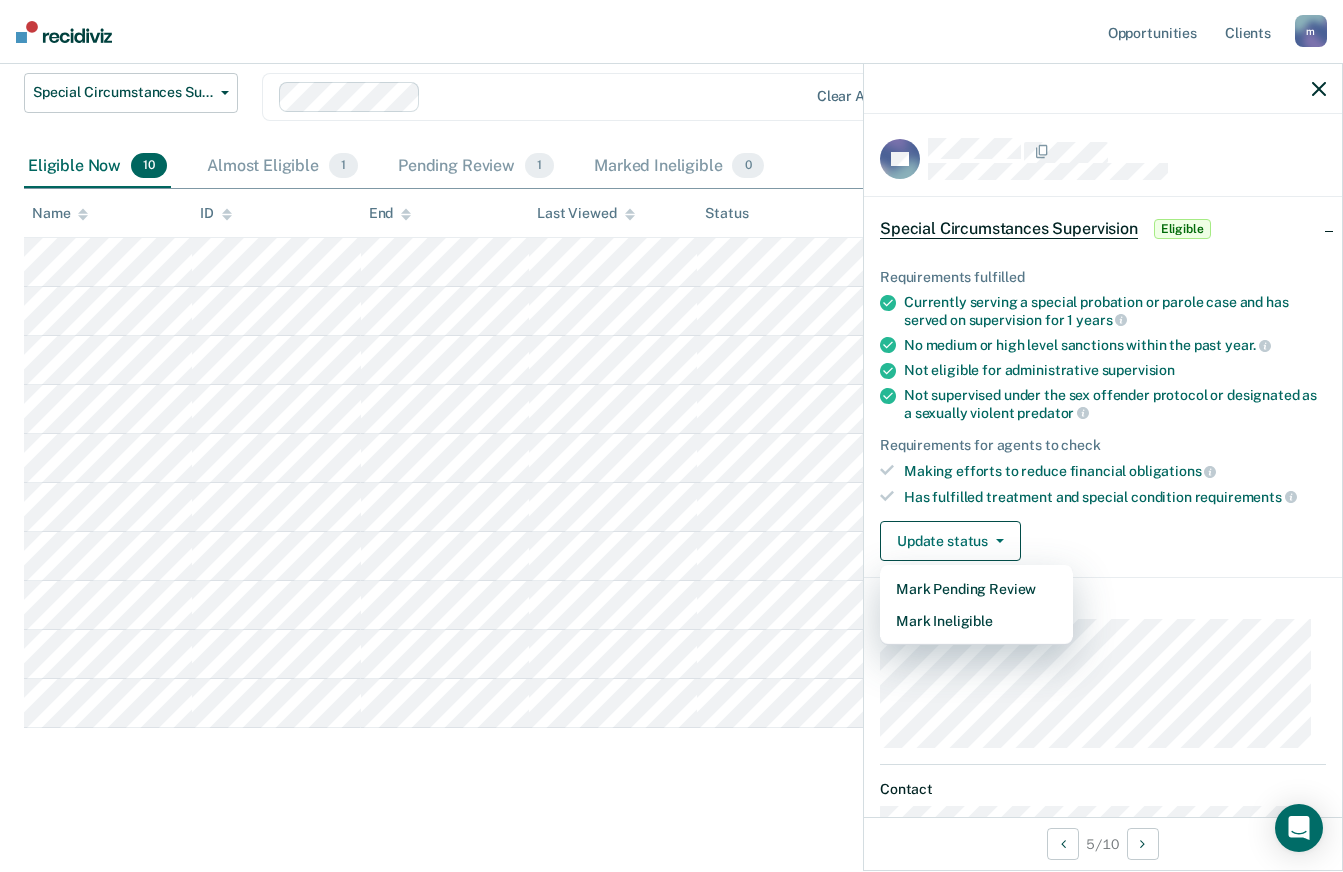 click on "Special Circumstances Supervision" at bounding box center (1009, 229) 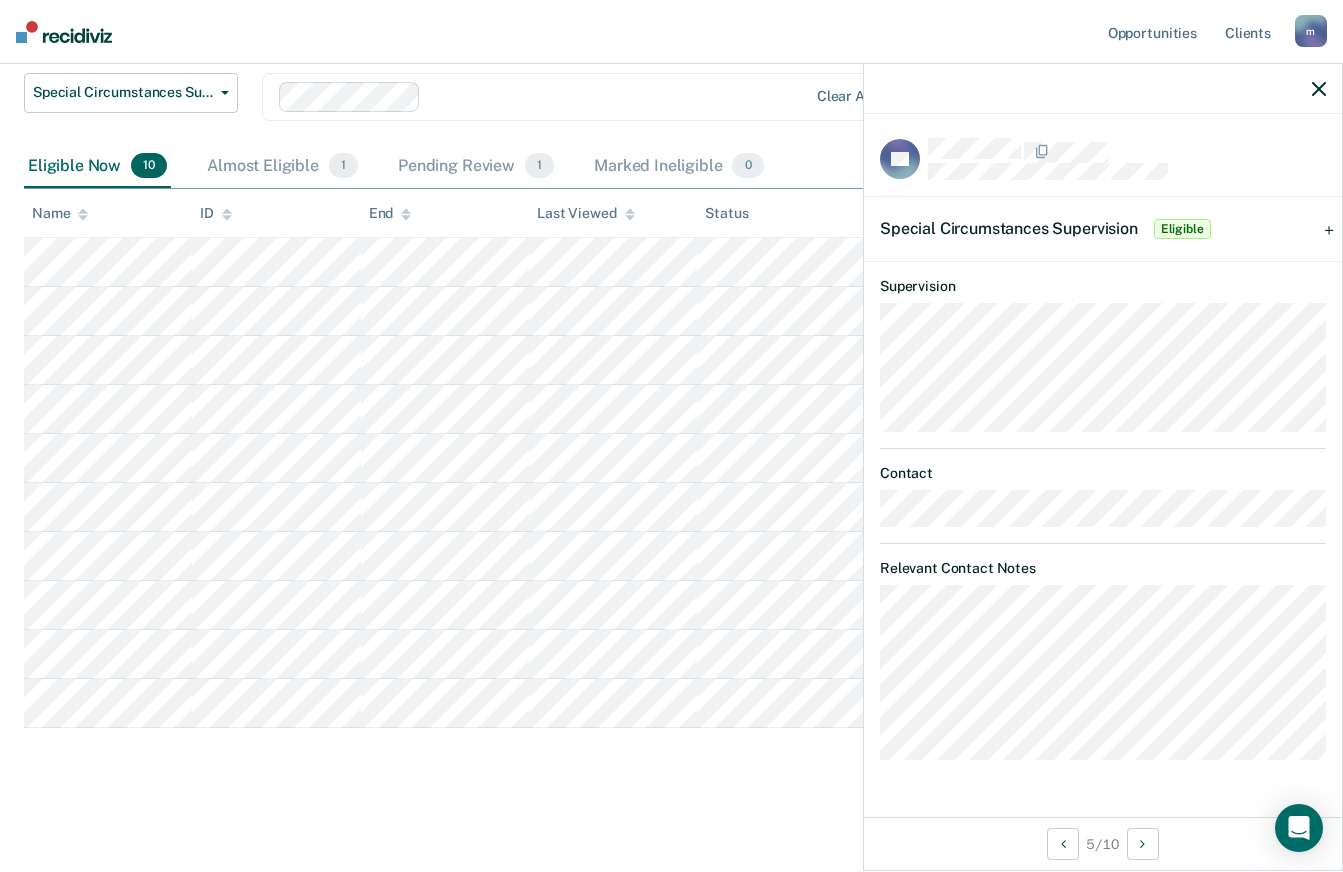 click on "Special Circumstances Supervision Eligible" at bounding box center [1047, 229] 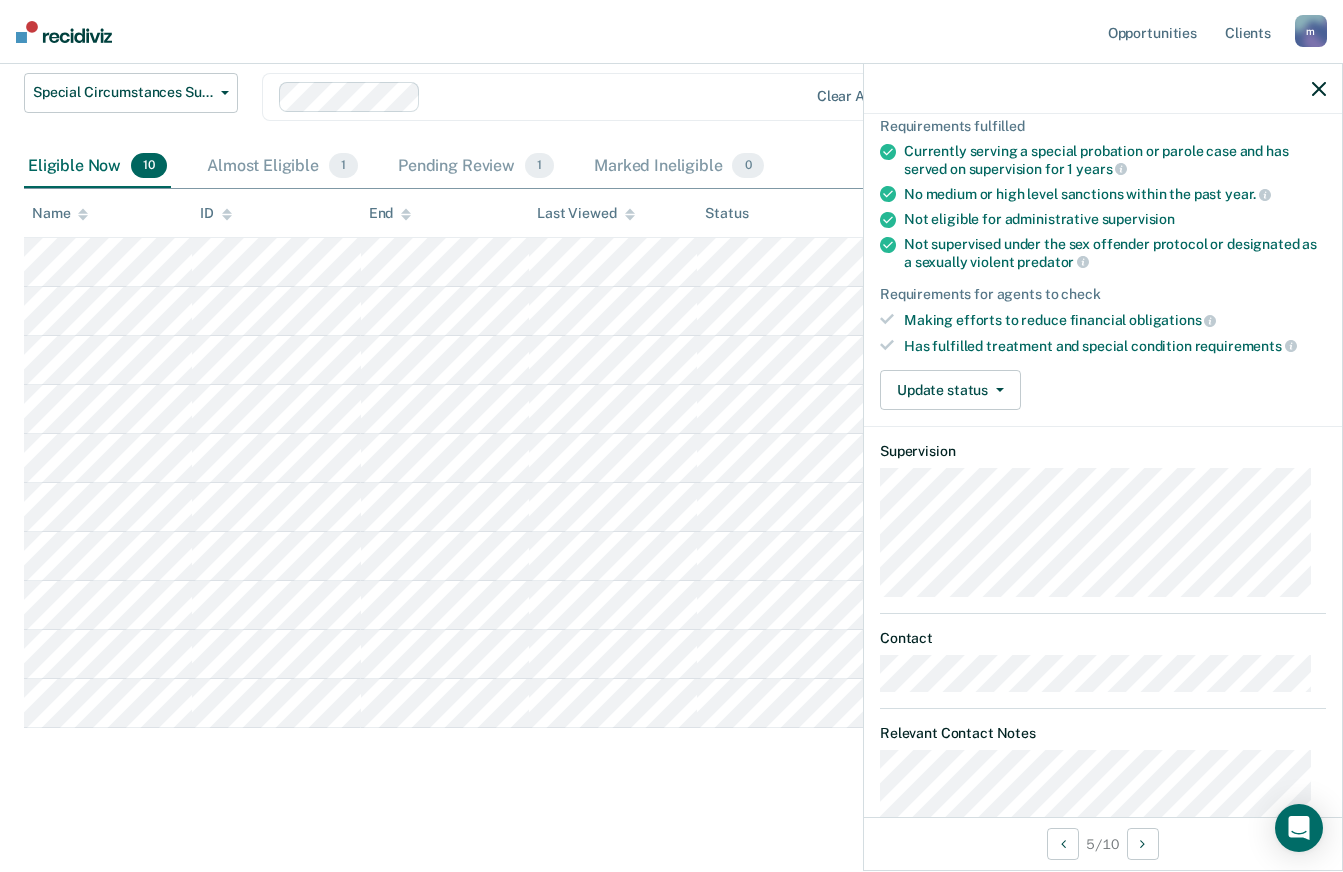 scroll, scrollTop: 0, scrollLeft: 0, axis: both 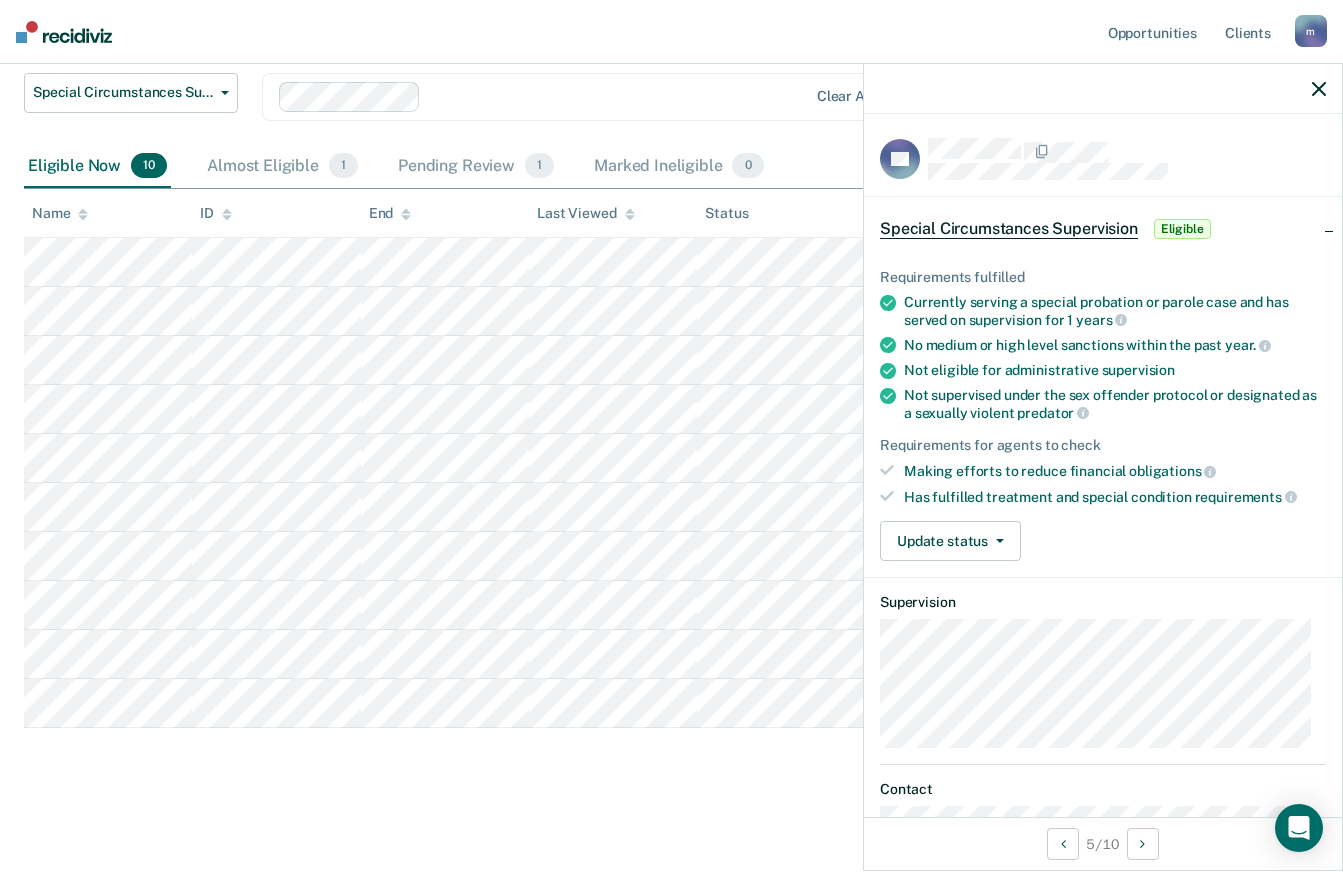 click at bounding box center (1319, 89) 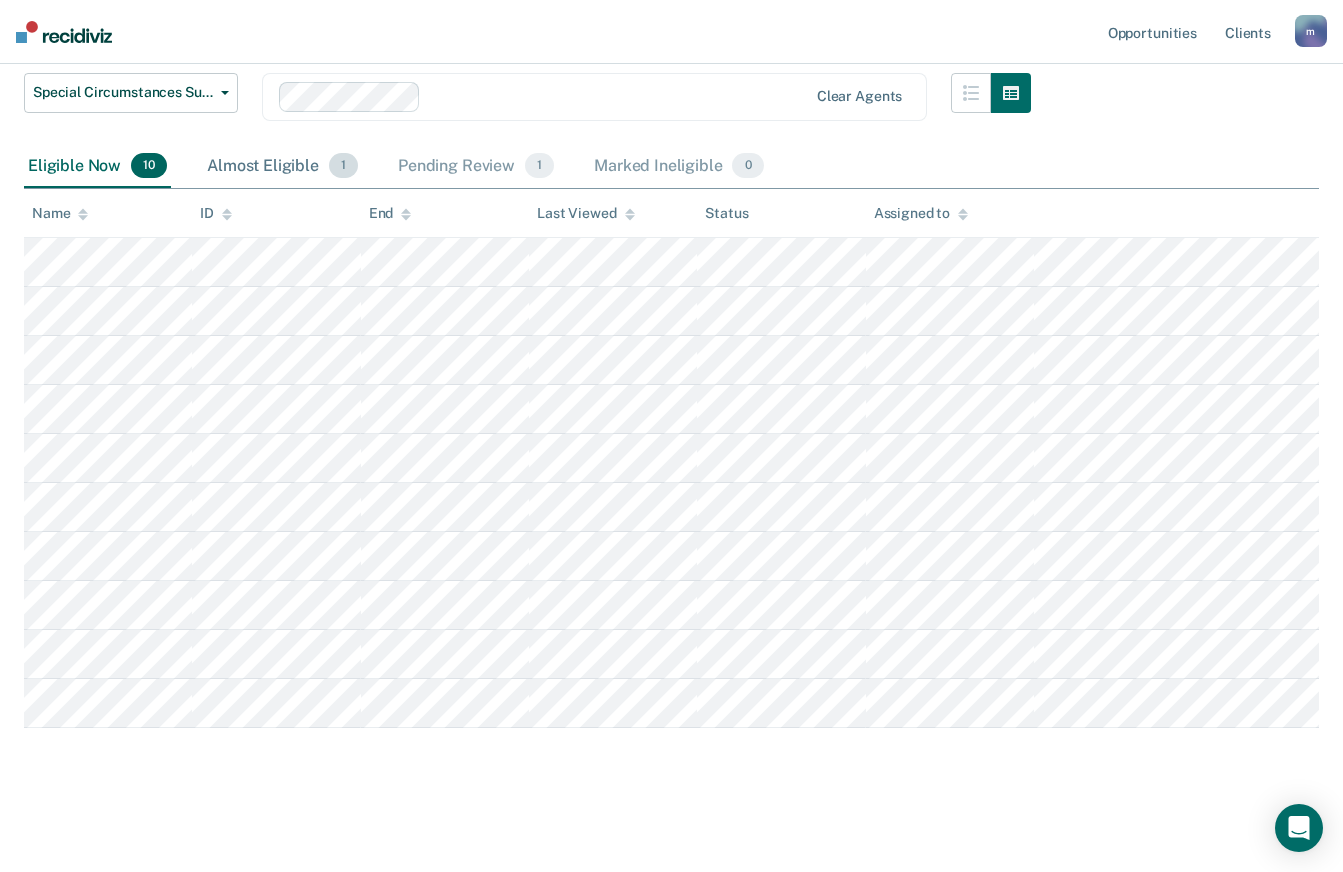 click on "Almost Eligible 1" at bounding box center [282, 167] 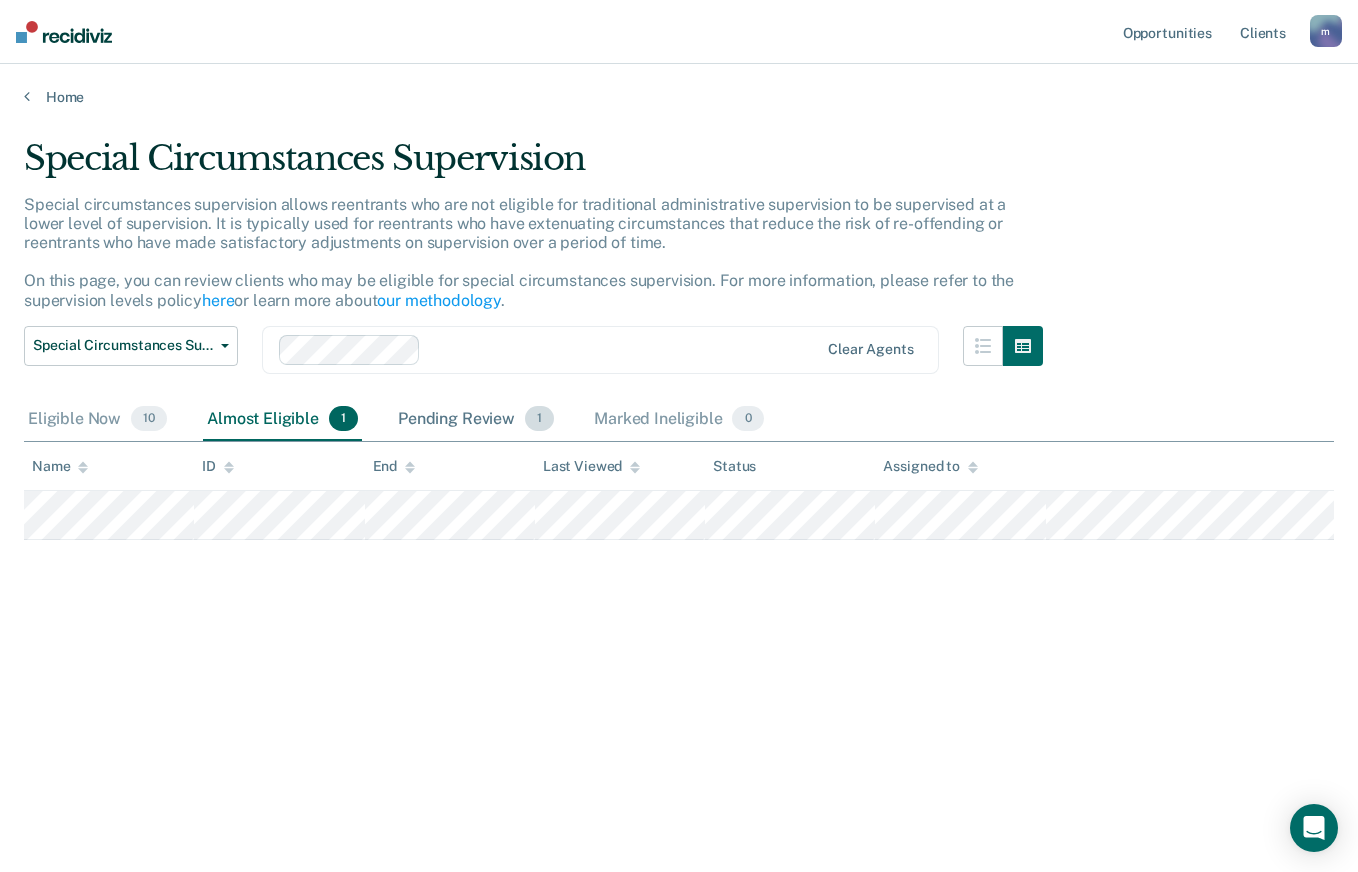 click on "Pending Review 1" at bounding box center [476, 420] 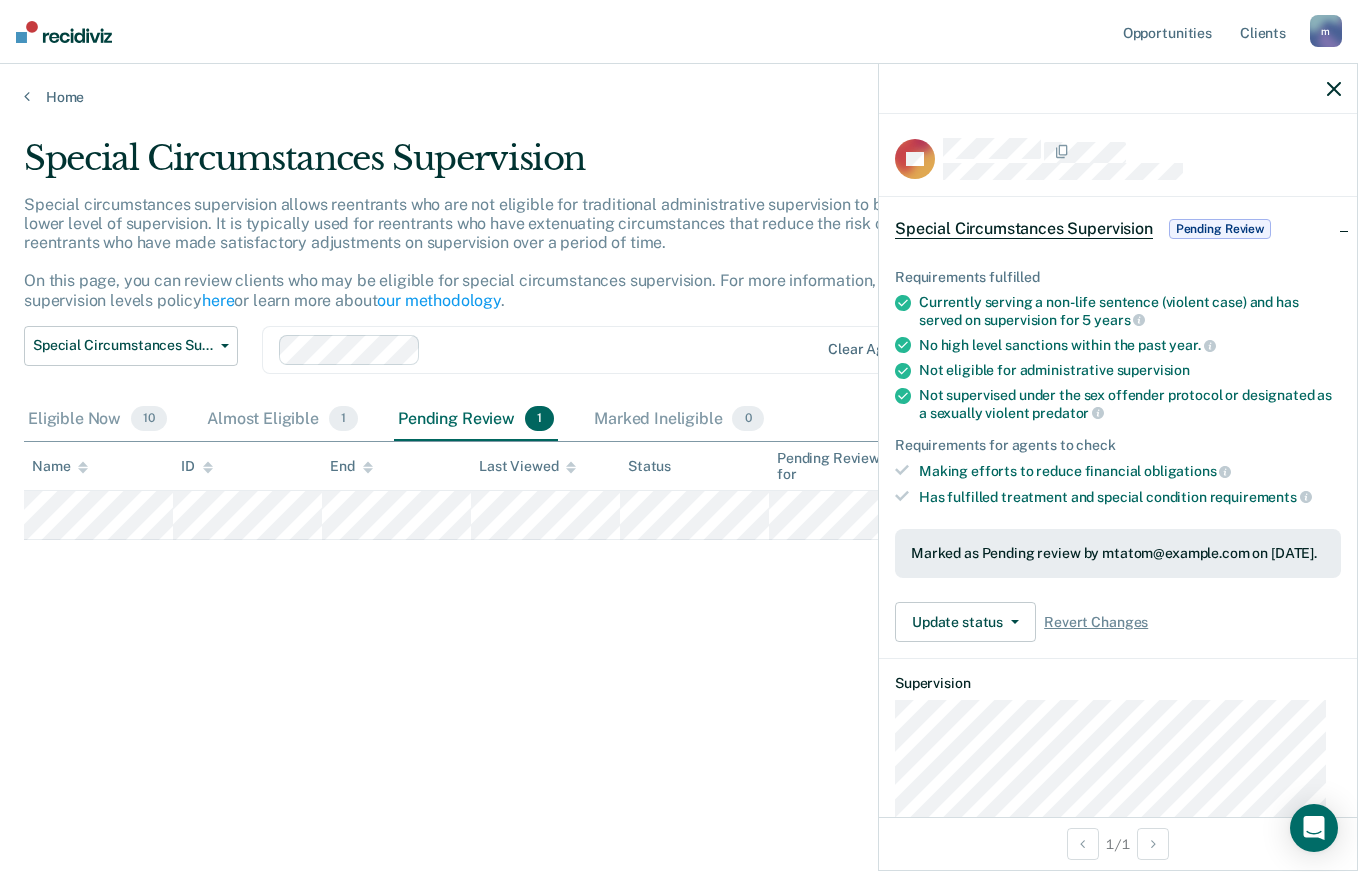 click at bounding box center [1334, 89] 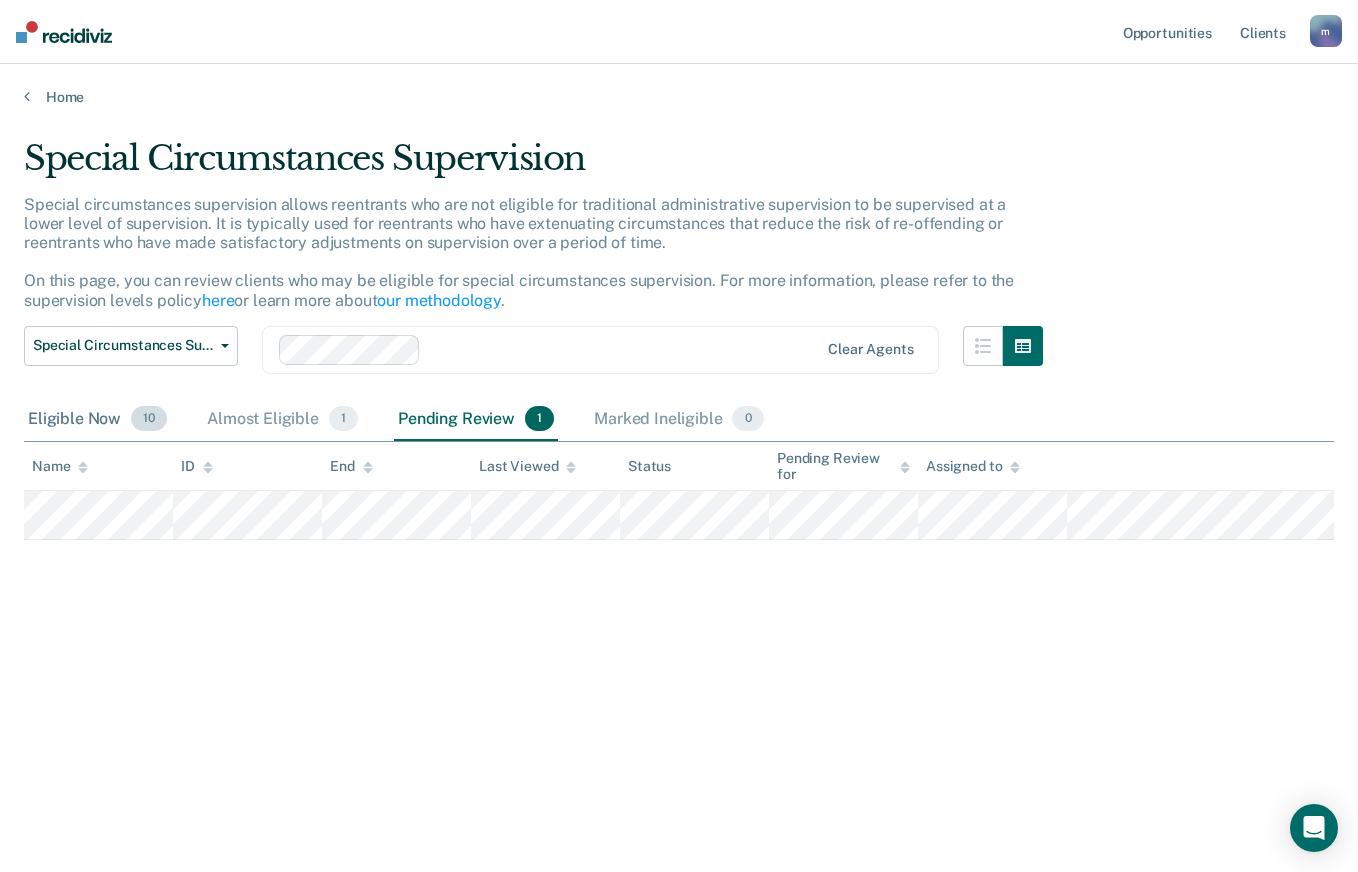 click on "Eligible Now 10" at bounding box center [97, 420] 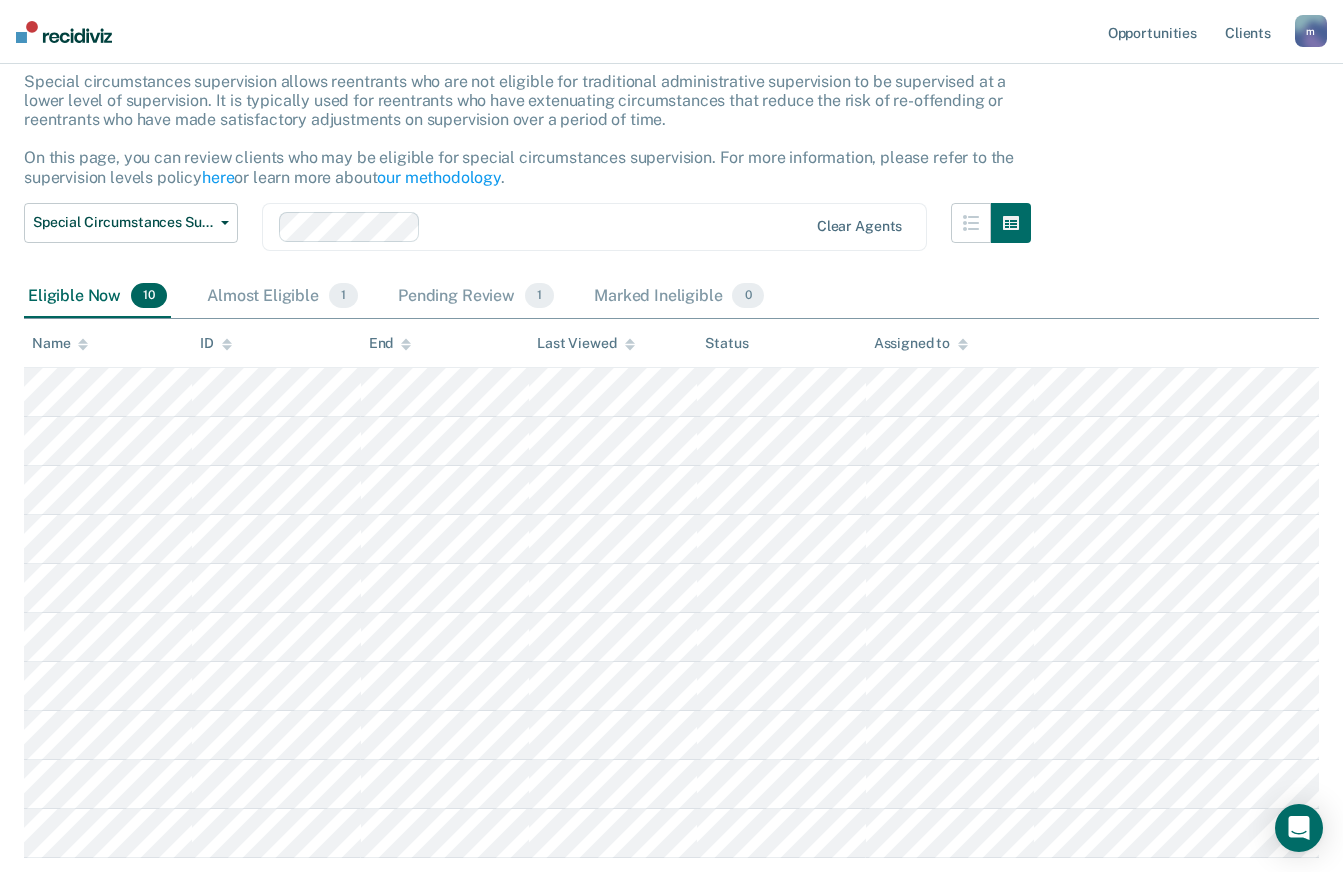 scroll, scrollTop: 253, scrollLeft: 0, axis: vertical 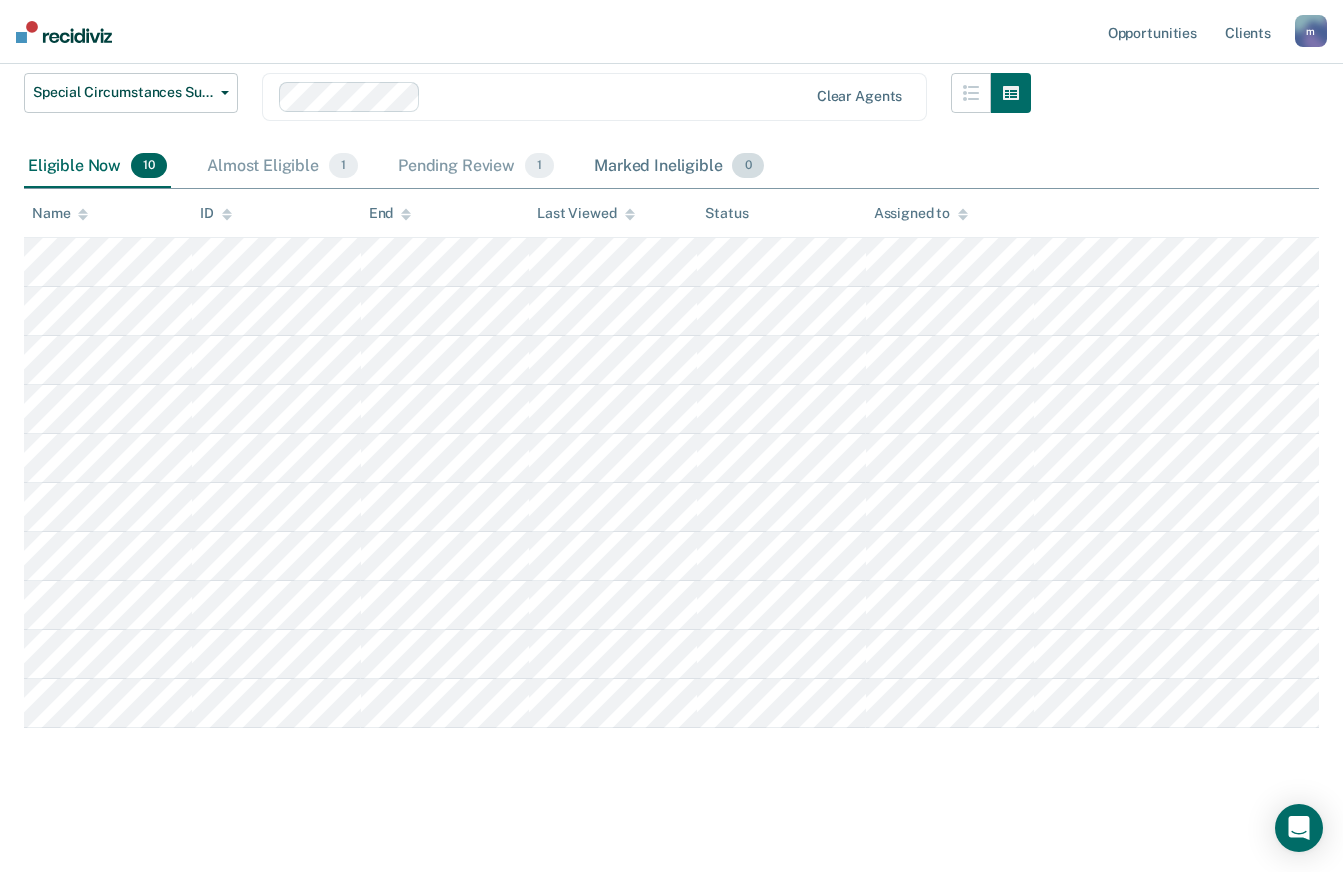 click on "Marked Ineligible 0" at bounding box center (679, 167) 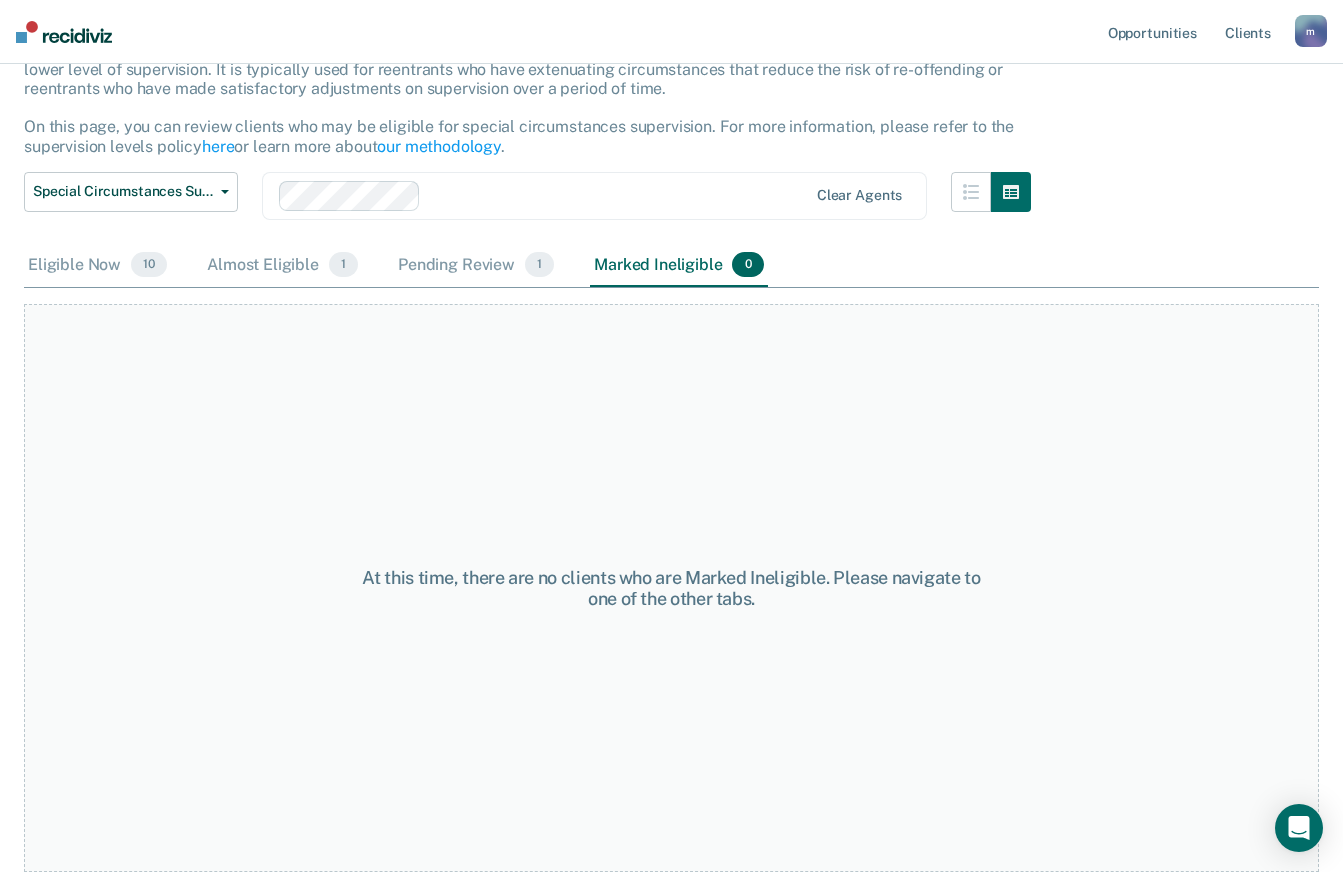 scroll, scrollTop: 154, scrollLeft: 0, axis: vertical 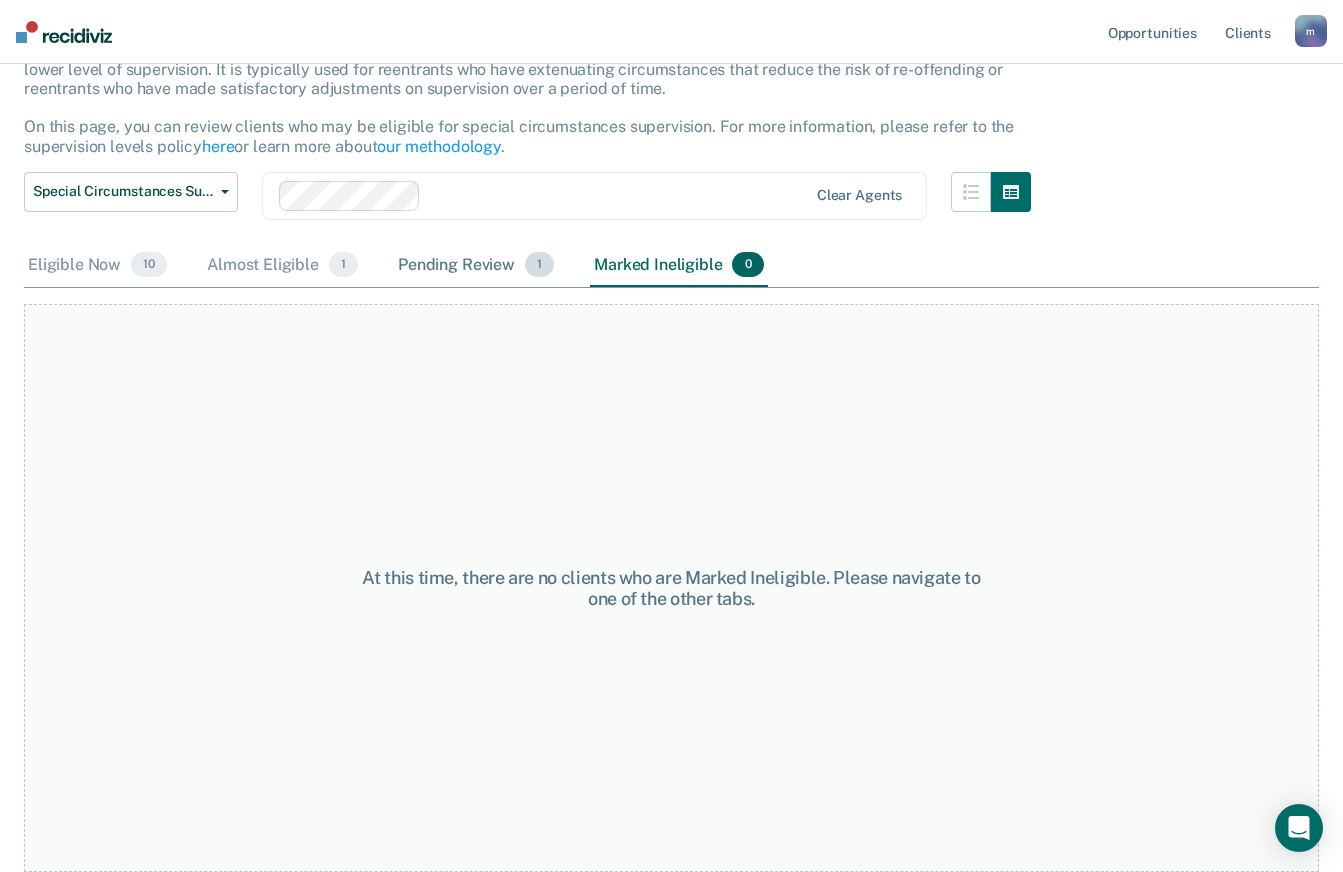 click on "Pending Review 1" at bounding box center (476, 266) 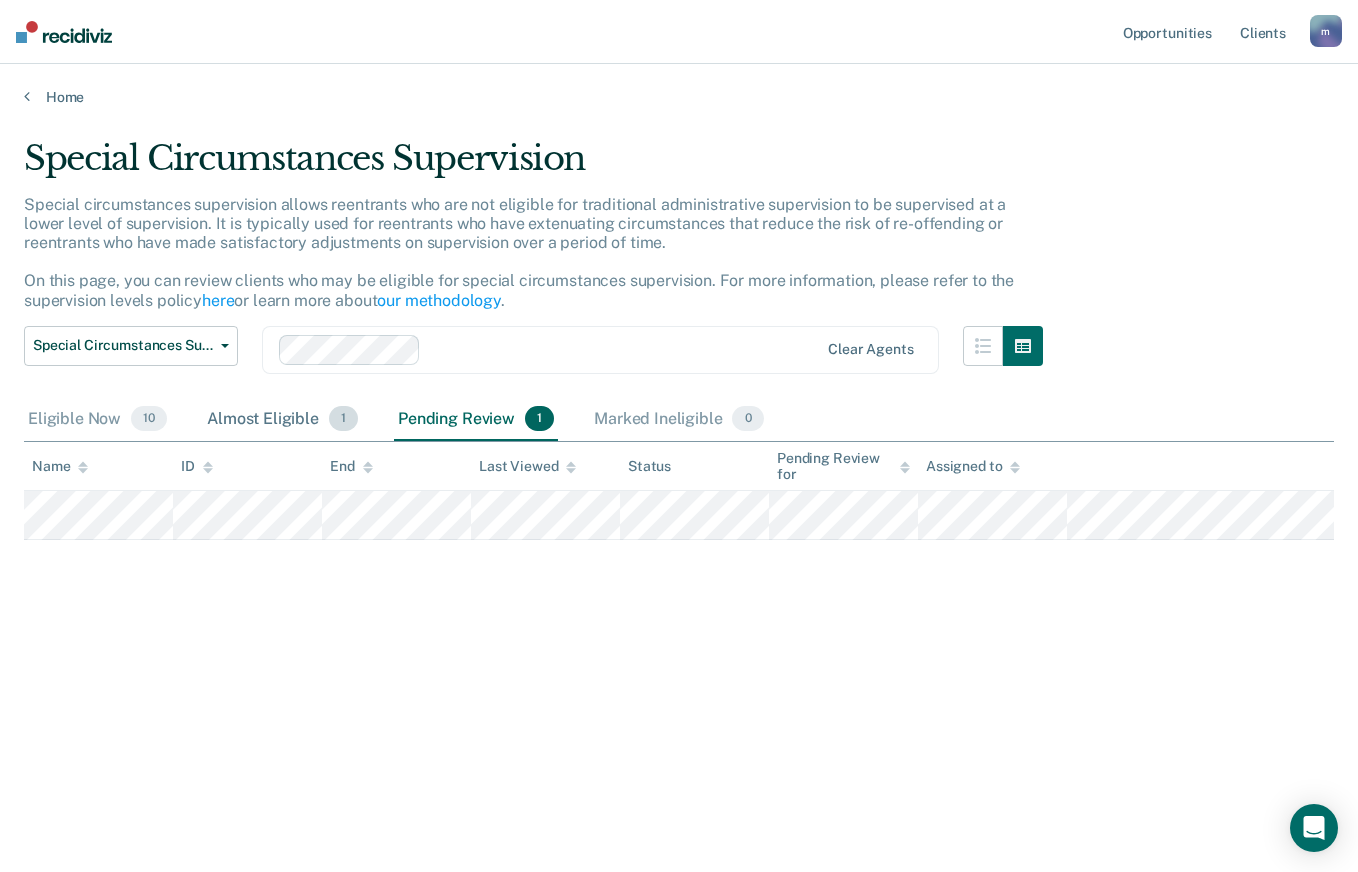 click on "Almost Eligible 1" at bounding box center [282, 420] 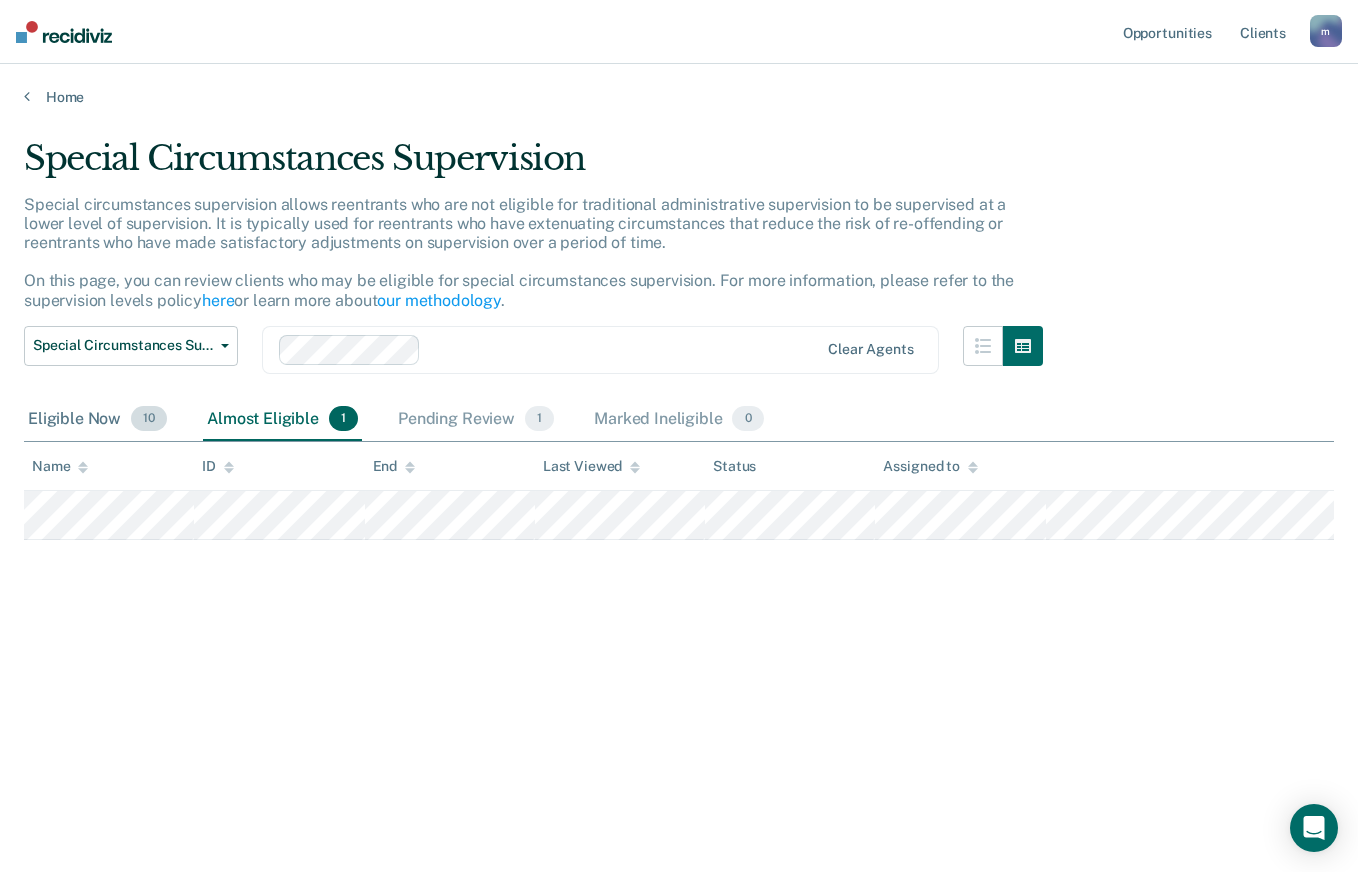drag, startPoint x: 242, startPoint y: 412, endPoint x: 111, endPoint y: 422, distance: 131.38112 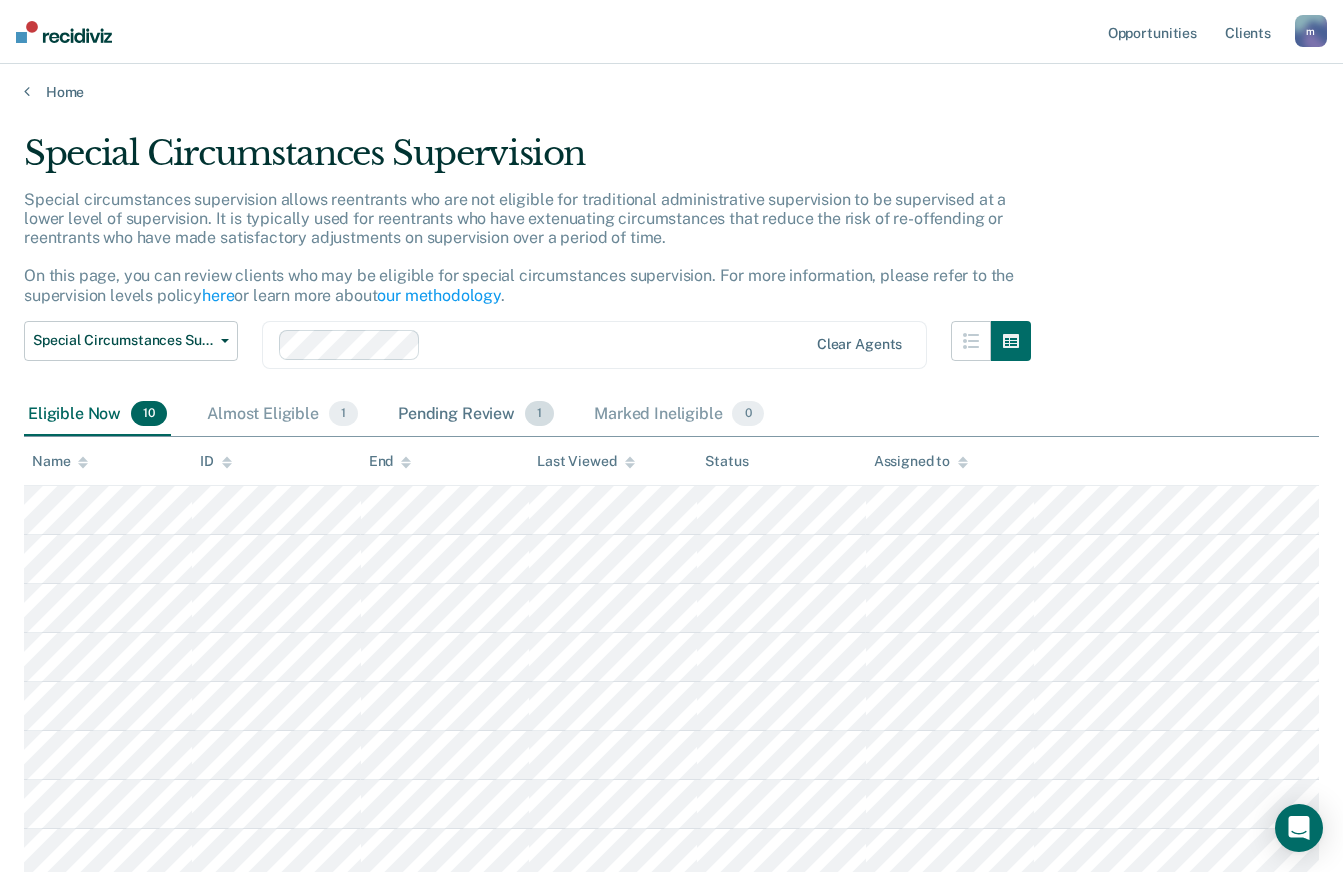 scroll, scrollTop: 253, scrollLeft: 0, axis: vertical 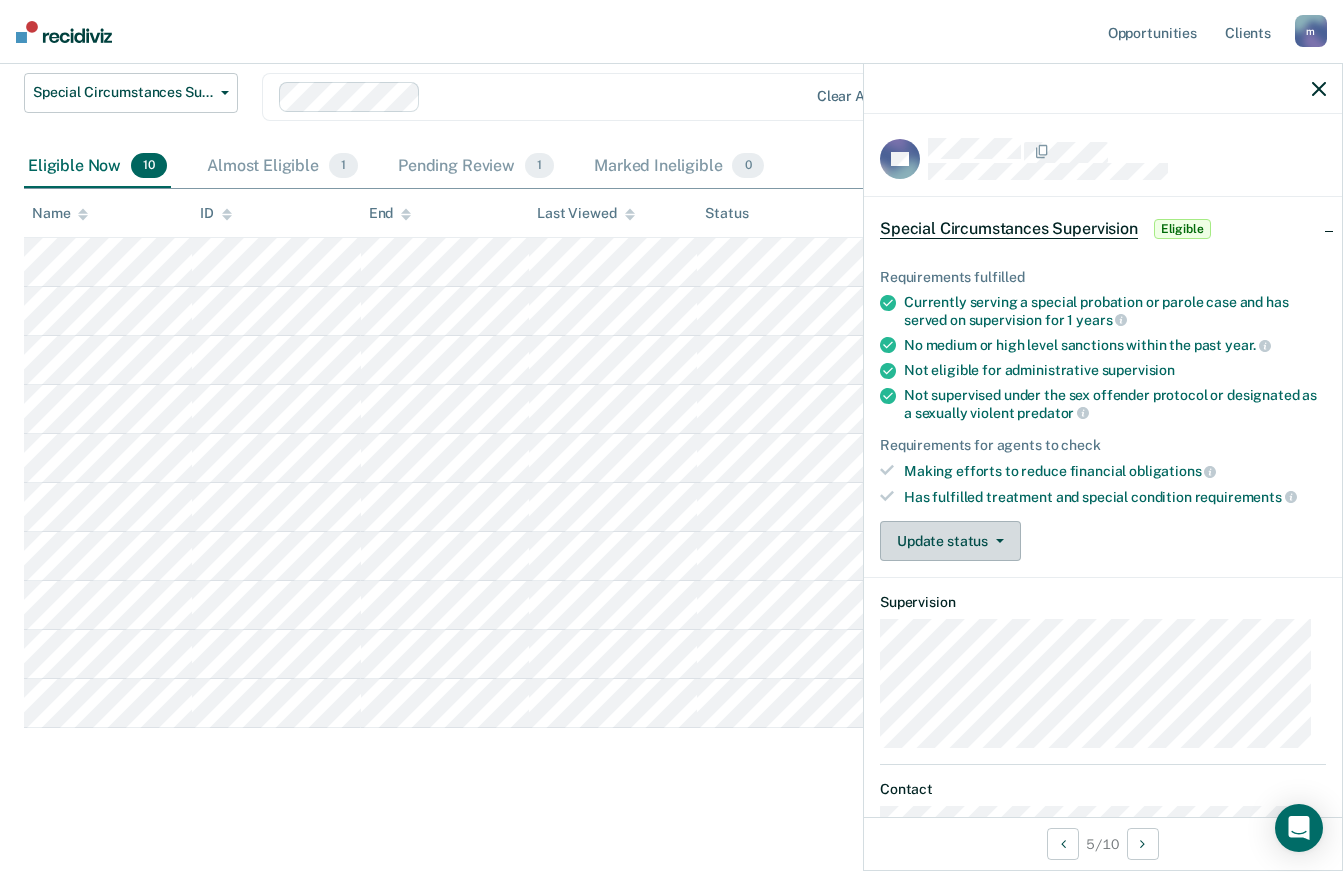 click on "Update status" at bounding box center (950, 541) 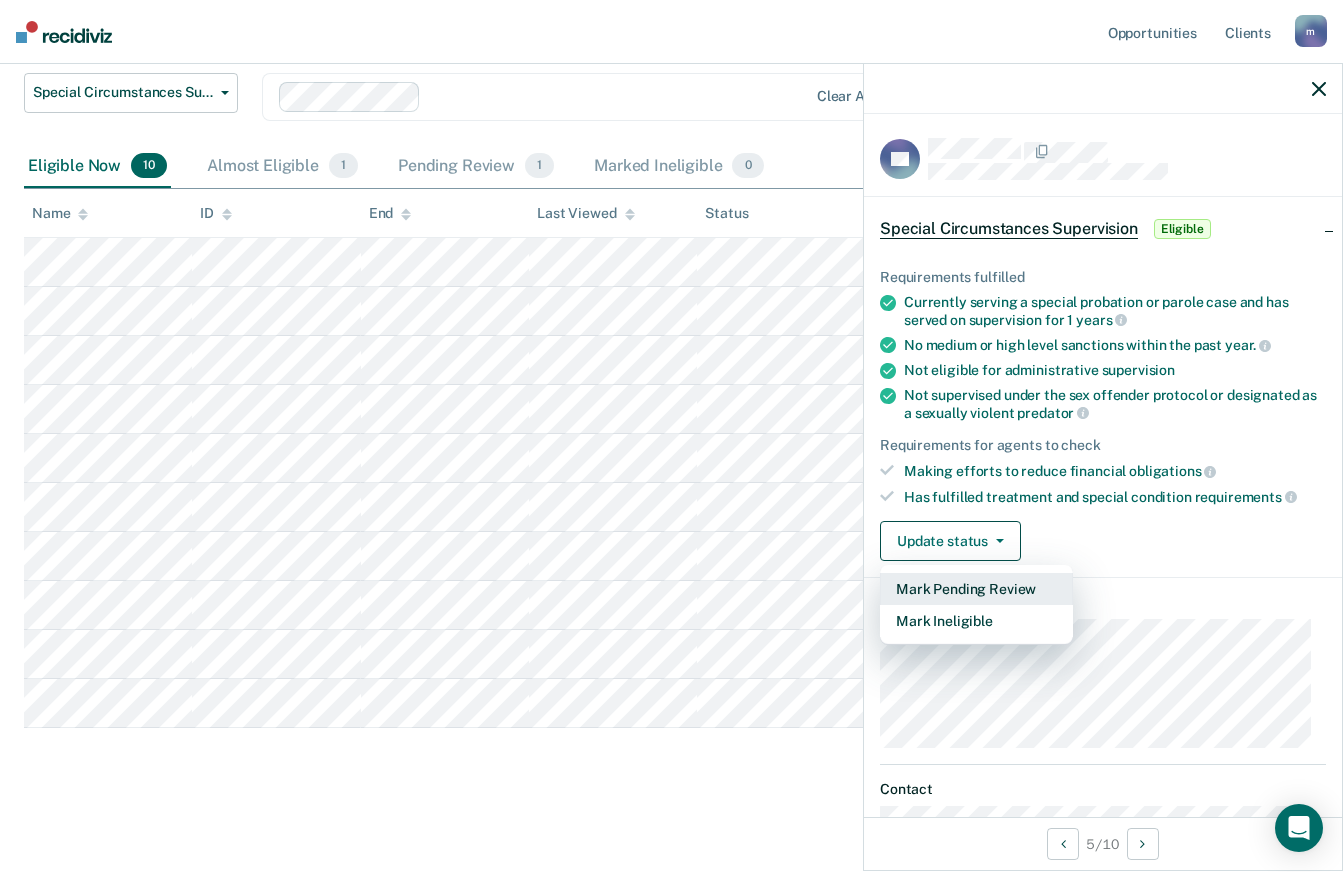 click on "Mark Pending Review" at bounding box center (976, 589) 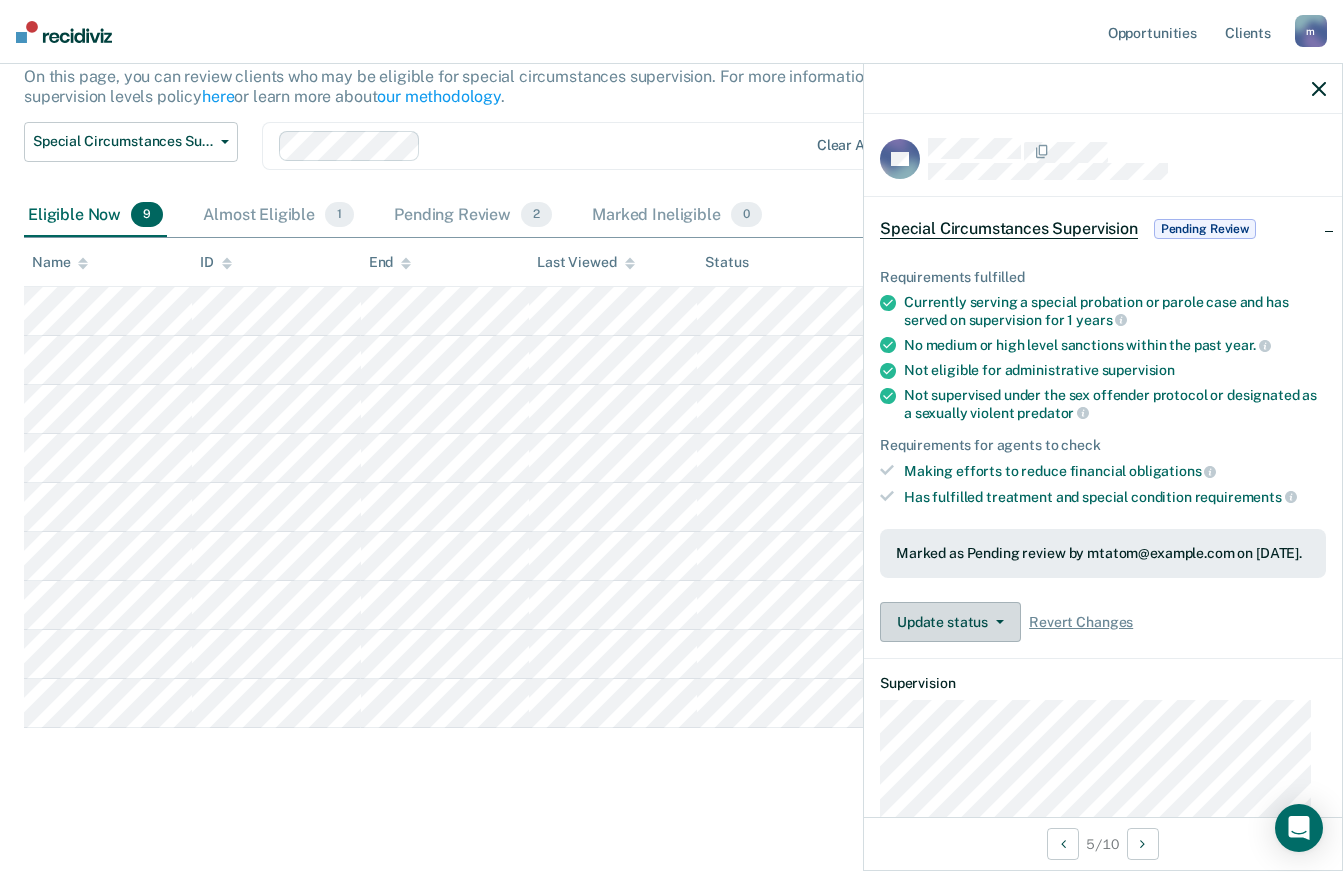 scroll, scrollTop: 204, scrollLeft: 0, axis: vertical 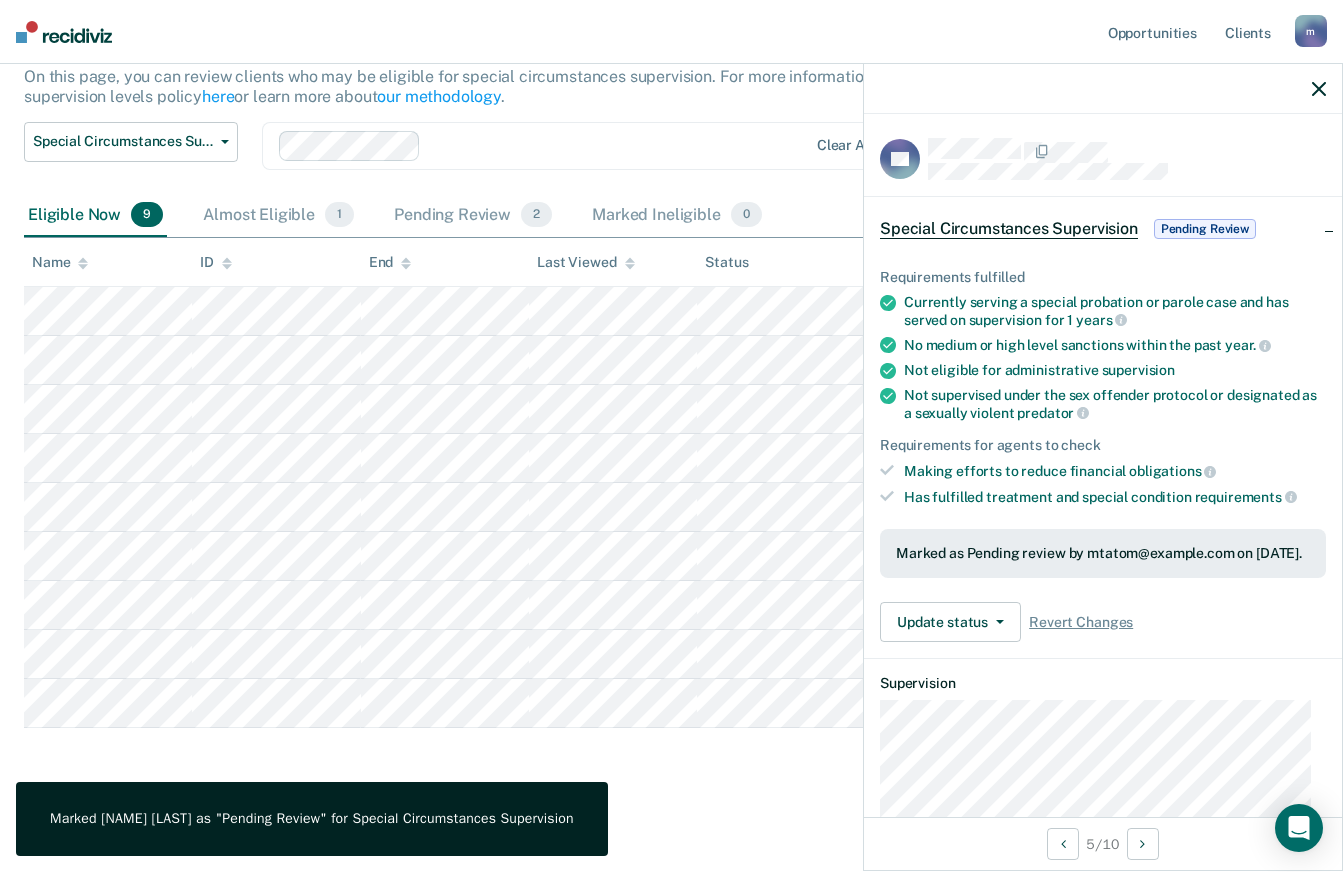 click at bounding box center [1103, 89] 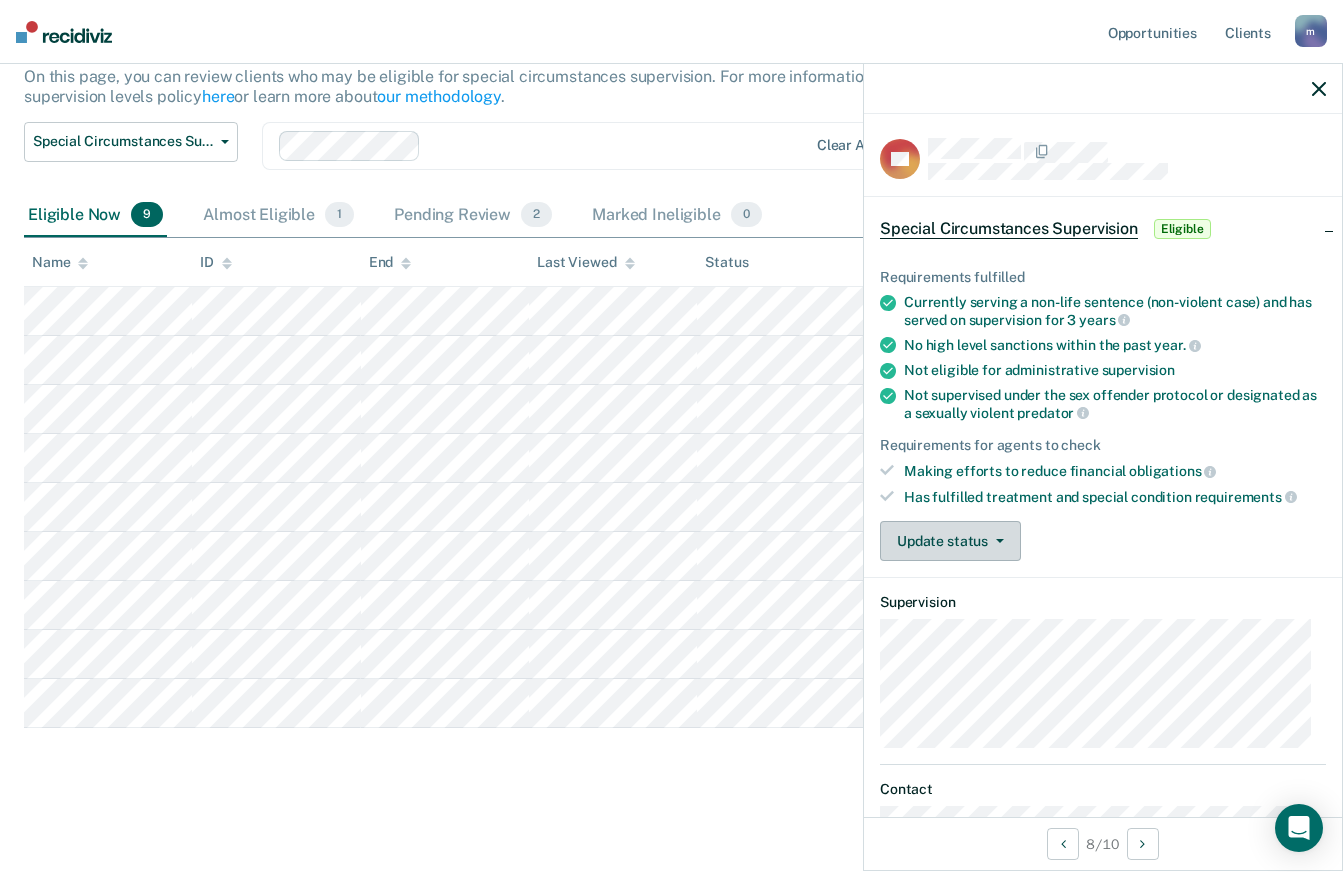 click on "Update status" at bounding box center [950, 541] 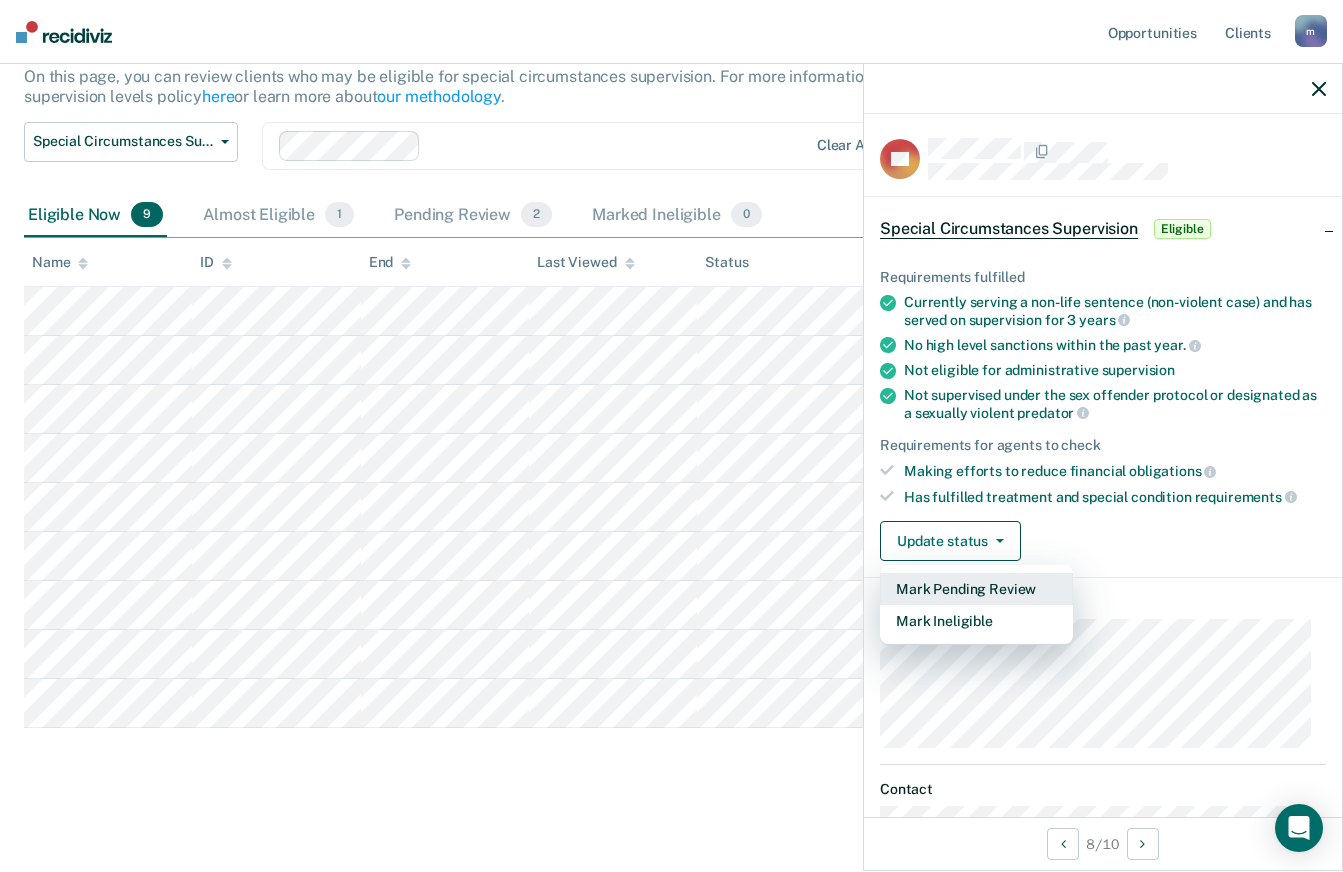 click on "Mark Pending Review" at bounding box center (976, 589) 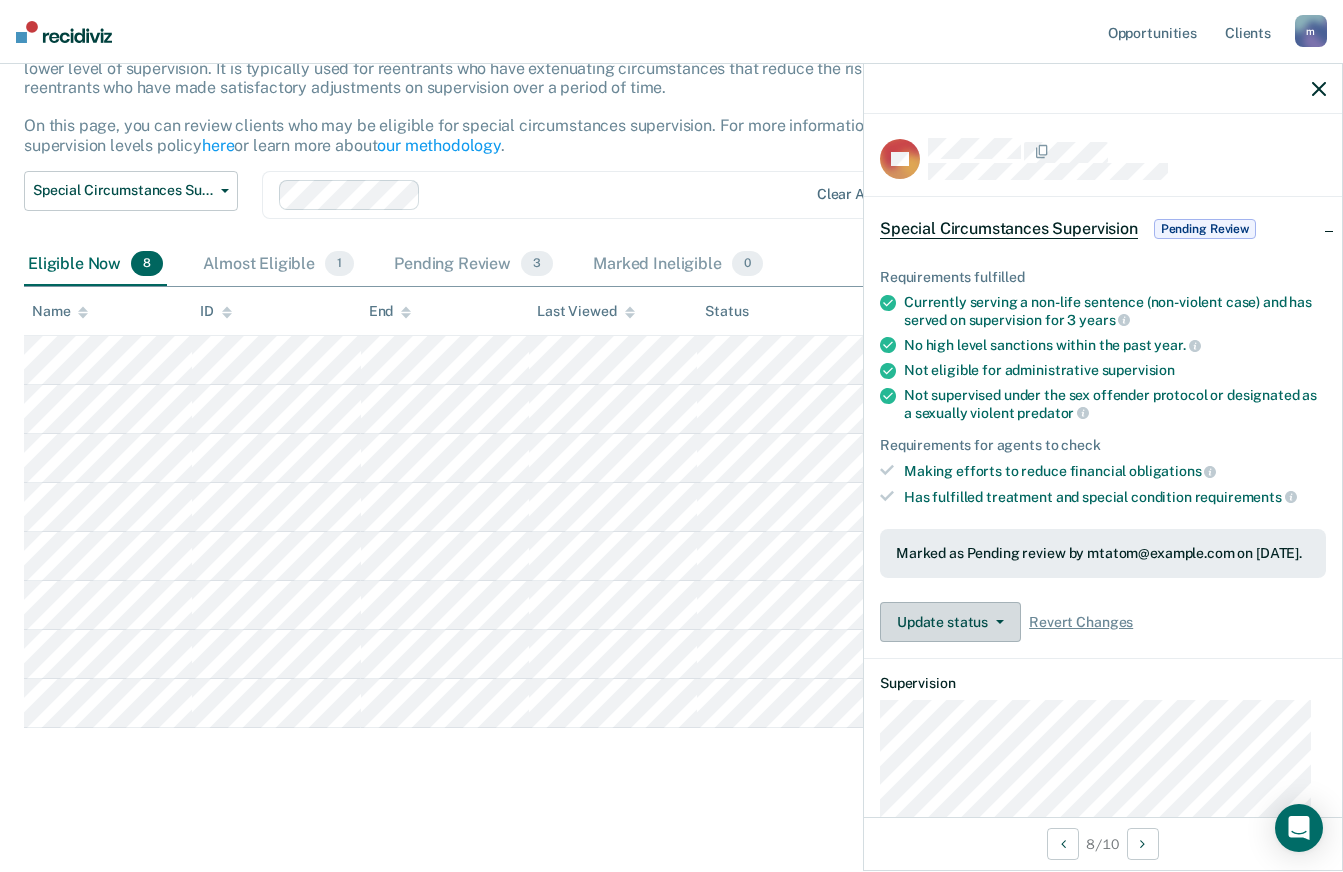 scroll, scrollTop: 155, scrollLeft: 0, axis: vertical 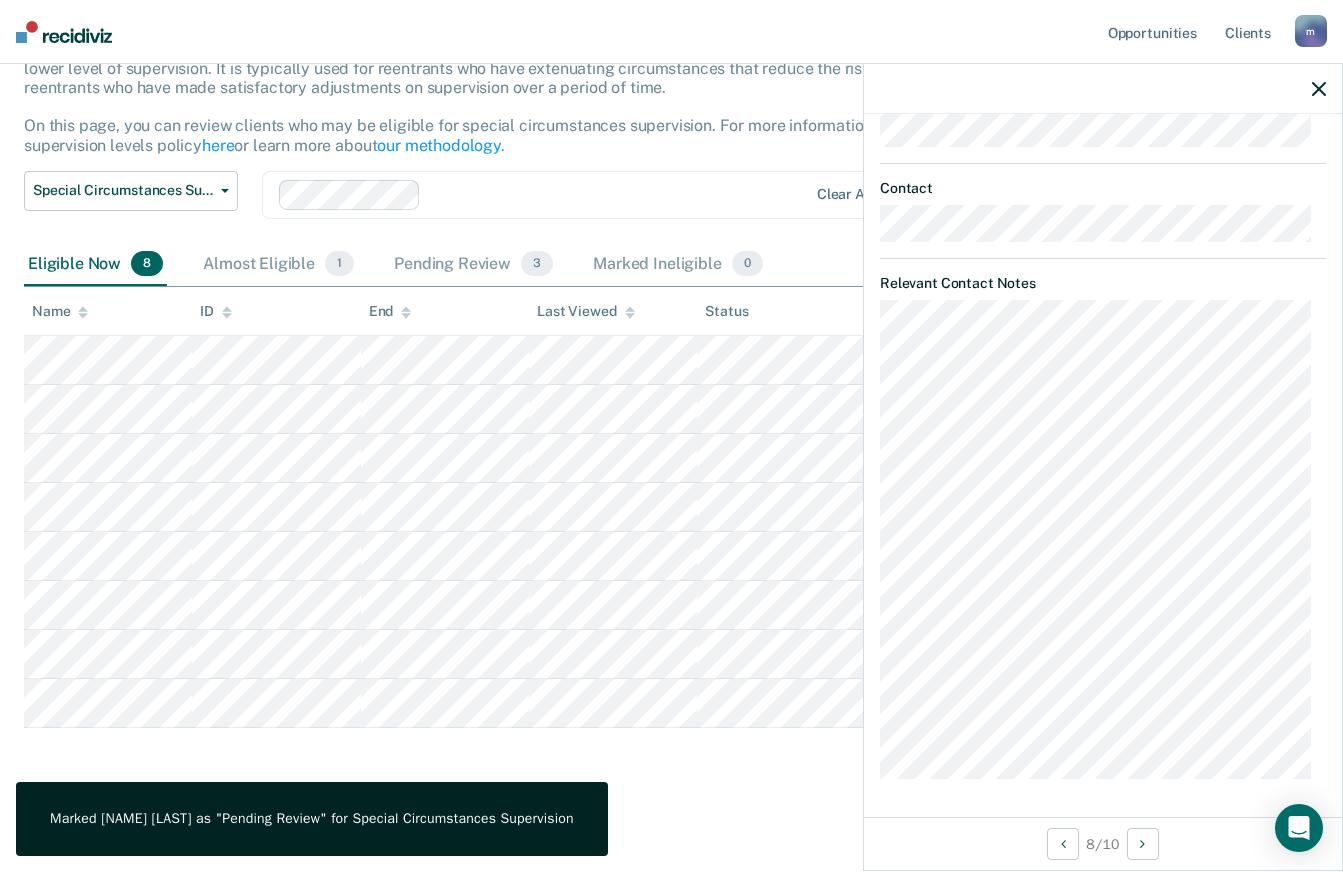 click at bounding box center [1319, 89] 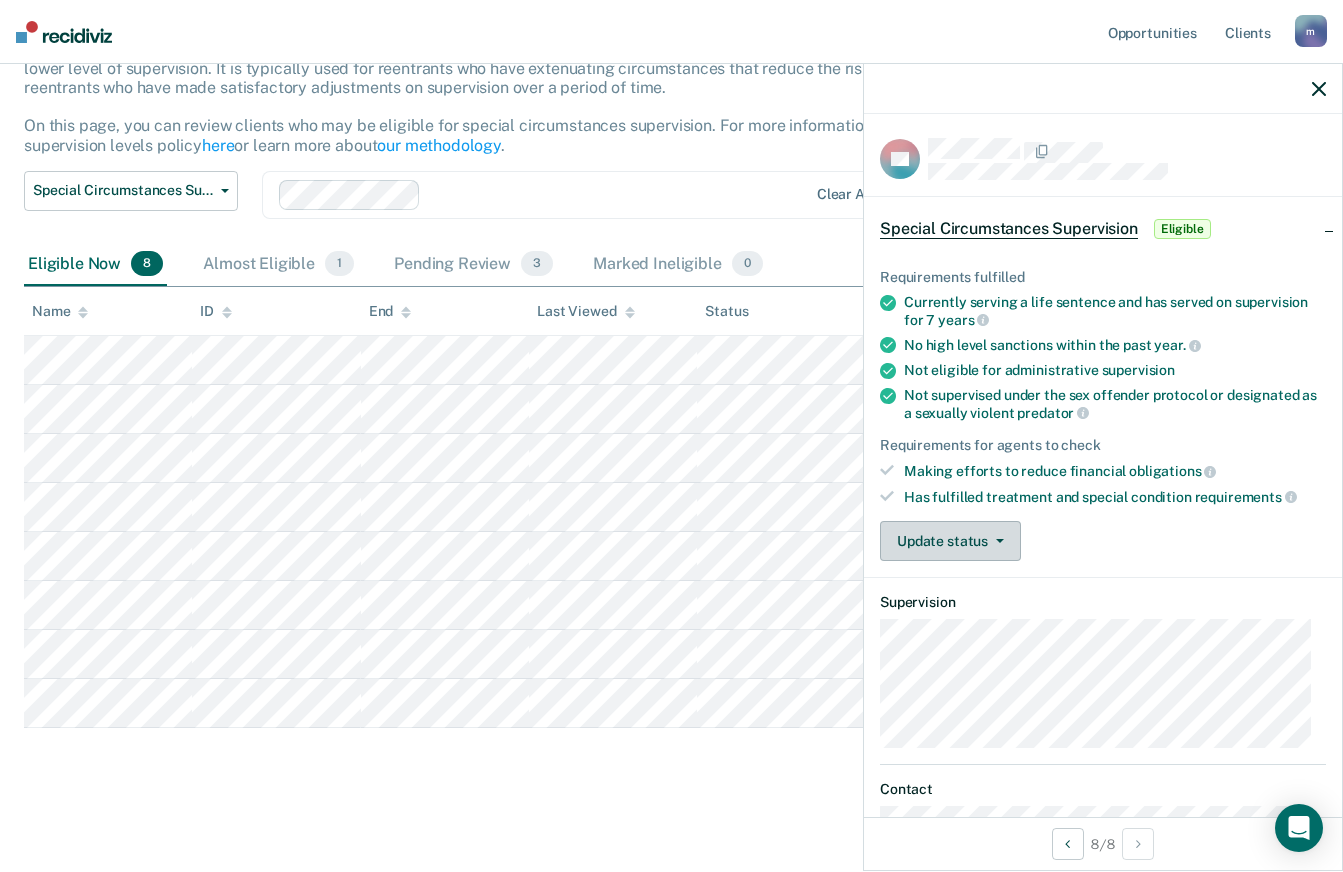 click on "Update status" at bounding box center [950, 541] 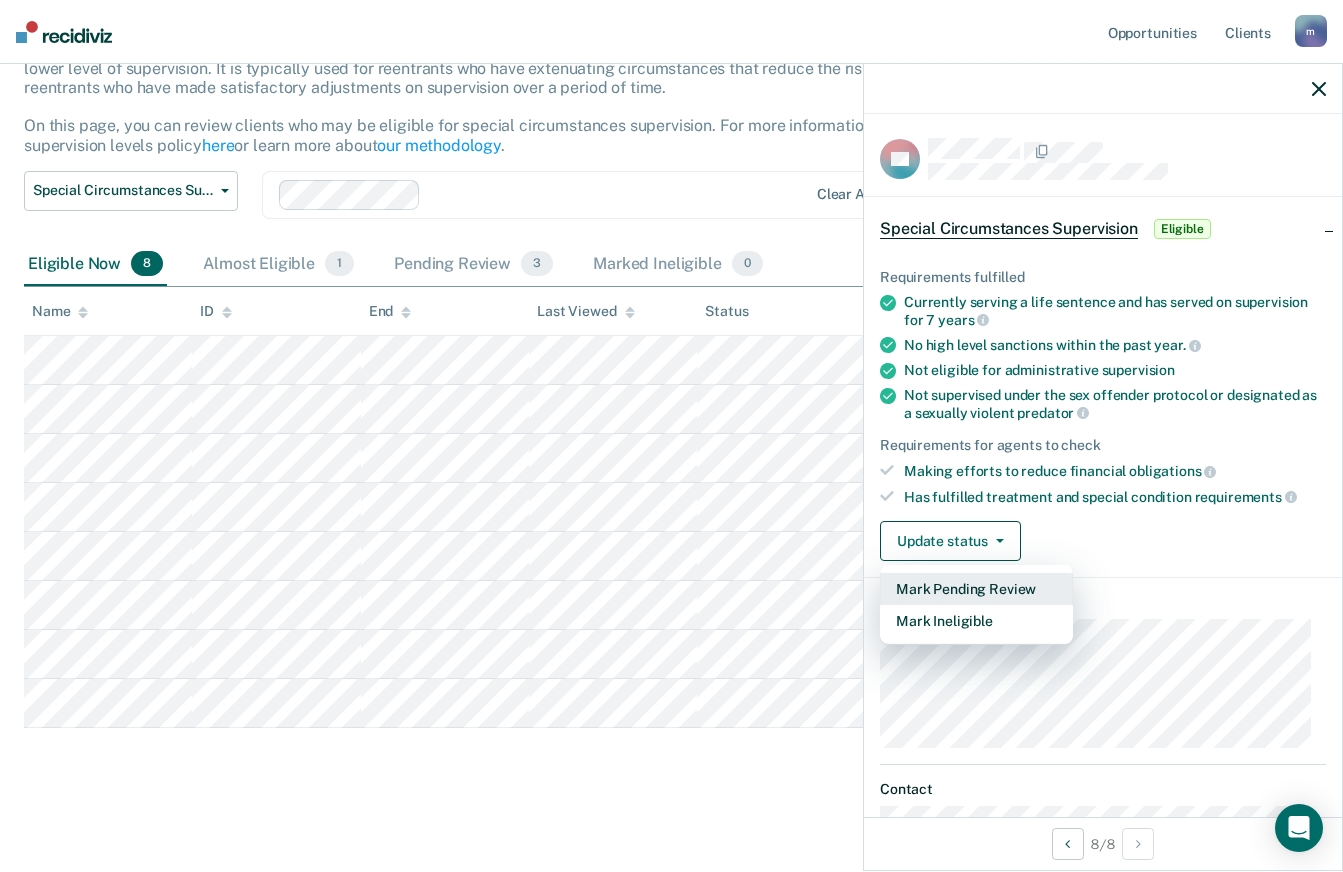 click on "Mark Pending Review" at bounding box center [976, 589] 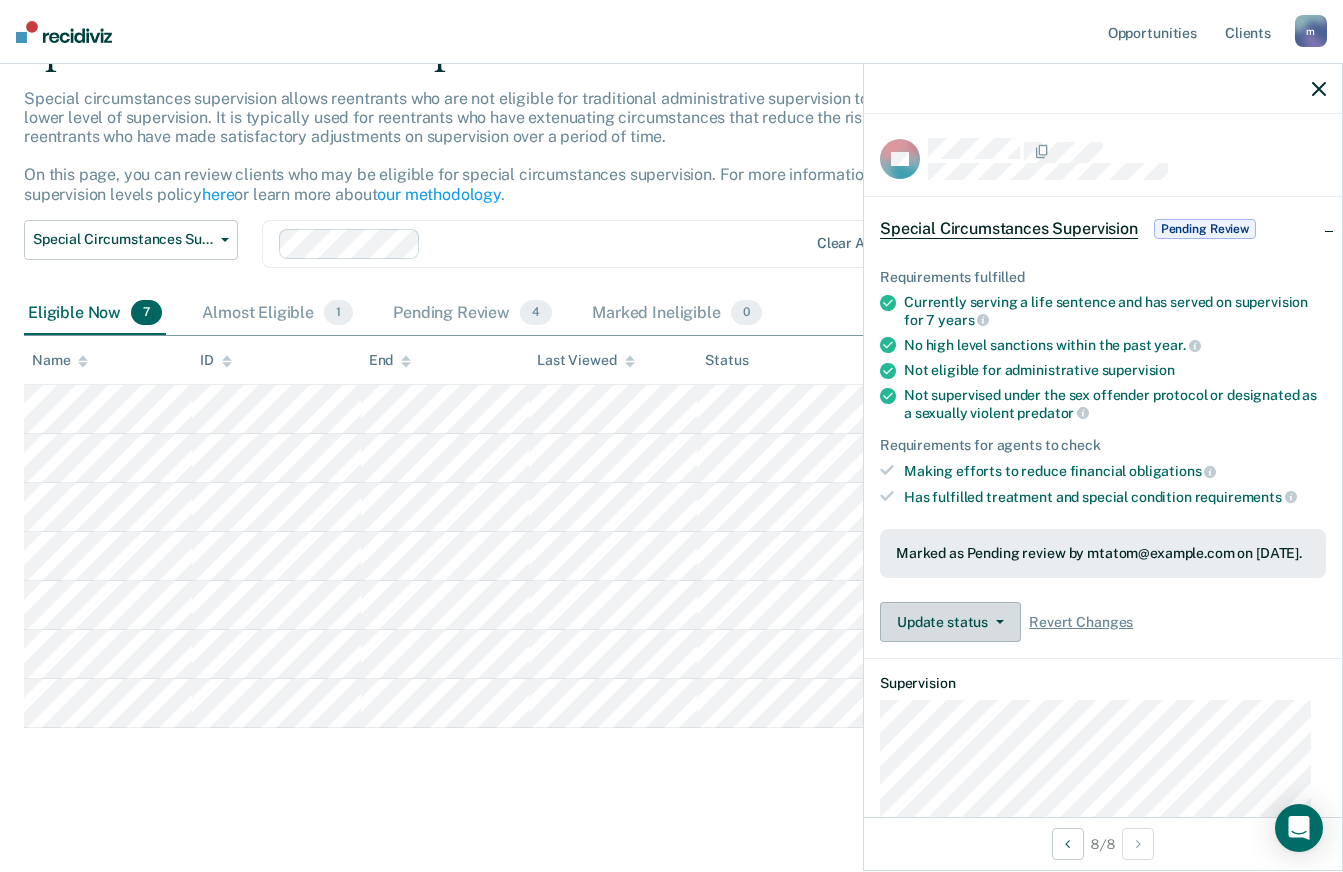 scroll, scrollTop: 106, scrollLeft: 0, axis: vertical 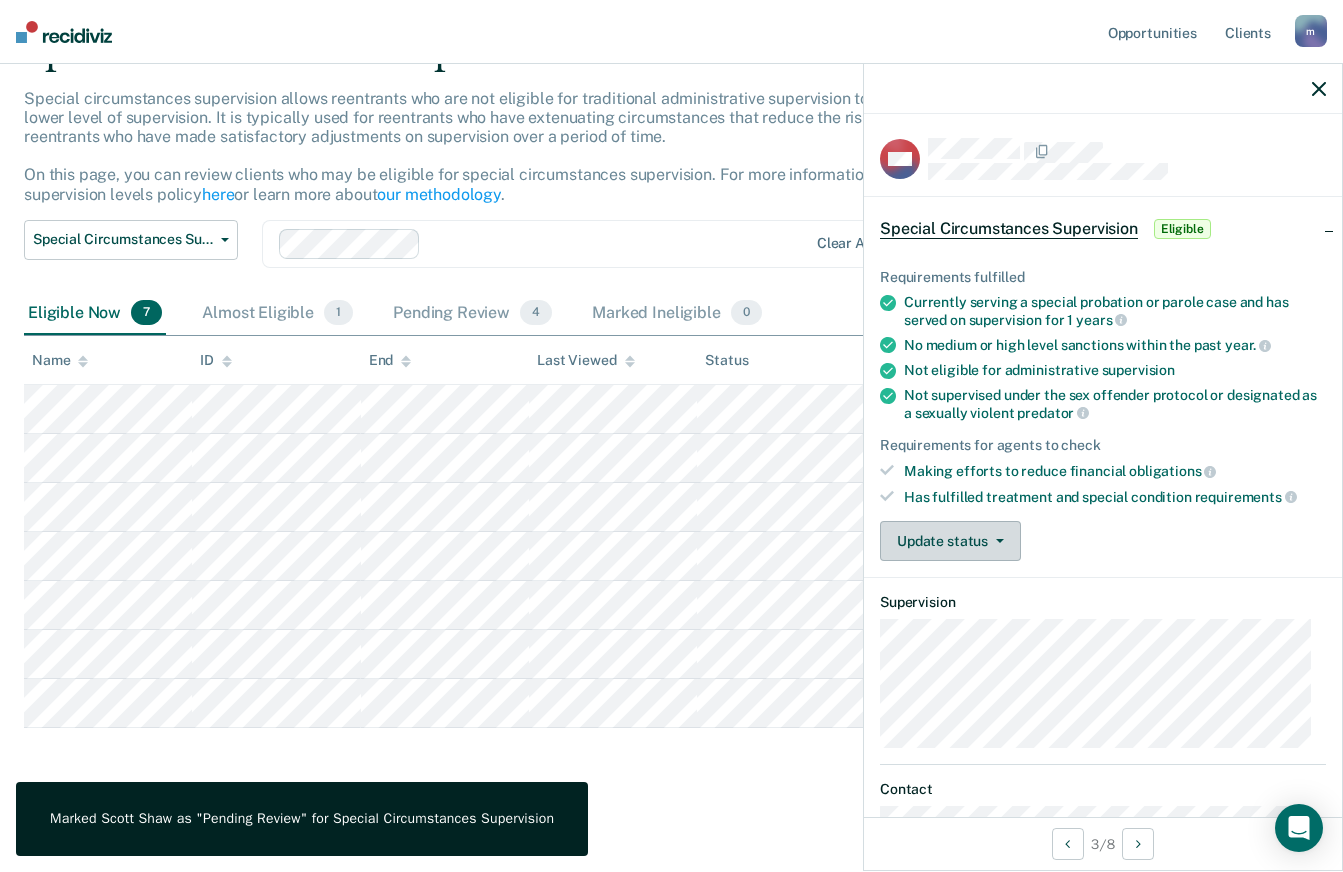 click on "Update status" at bounding box center (950, 541) 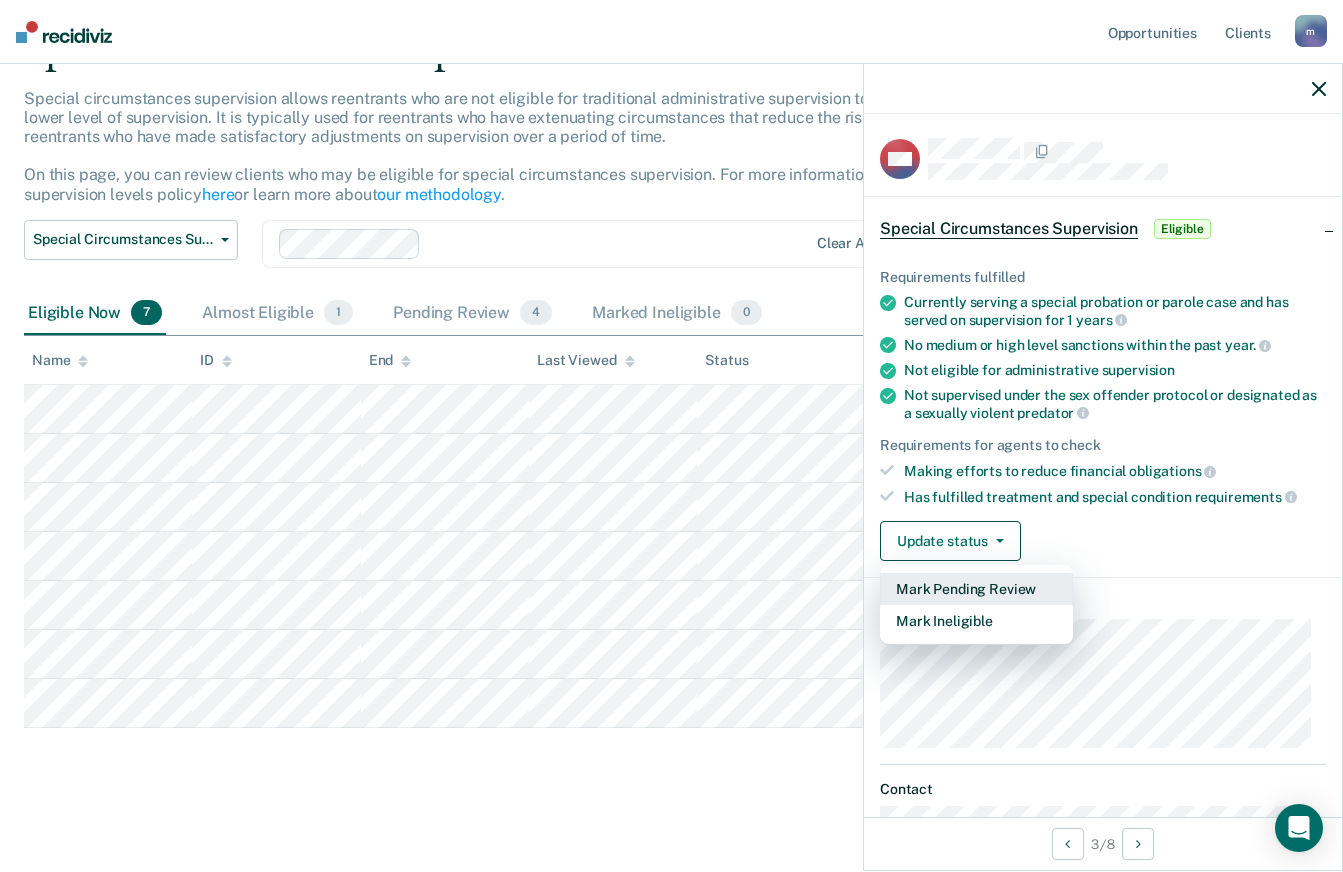 click on "Mark Pending Review" at bounding box center [976, 589] 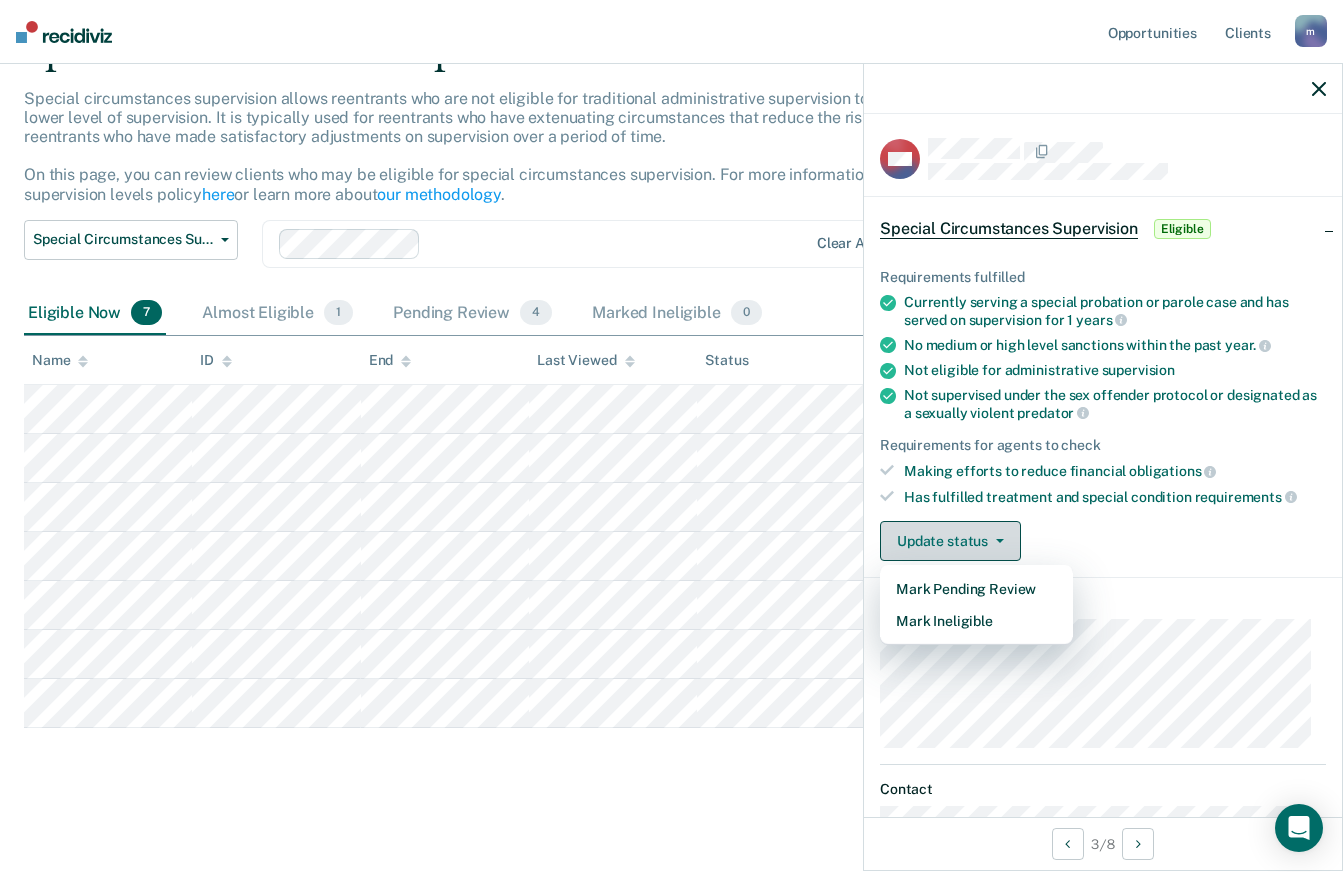 scroll, scrollTop: 57, scrollLeft: 0, axis: vertical 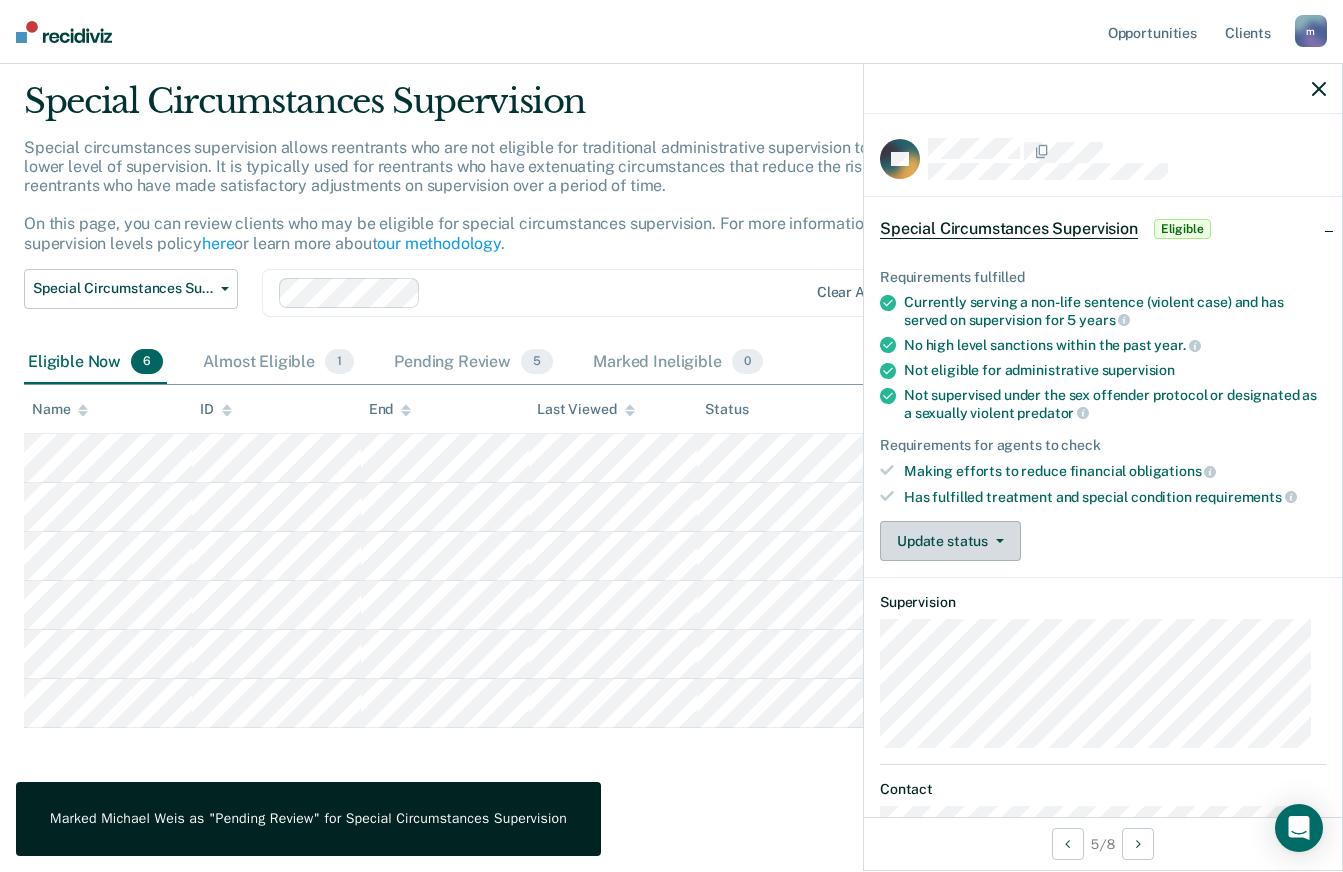 click on "Update status" at bounding box center (950, 541) 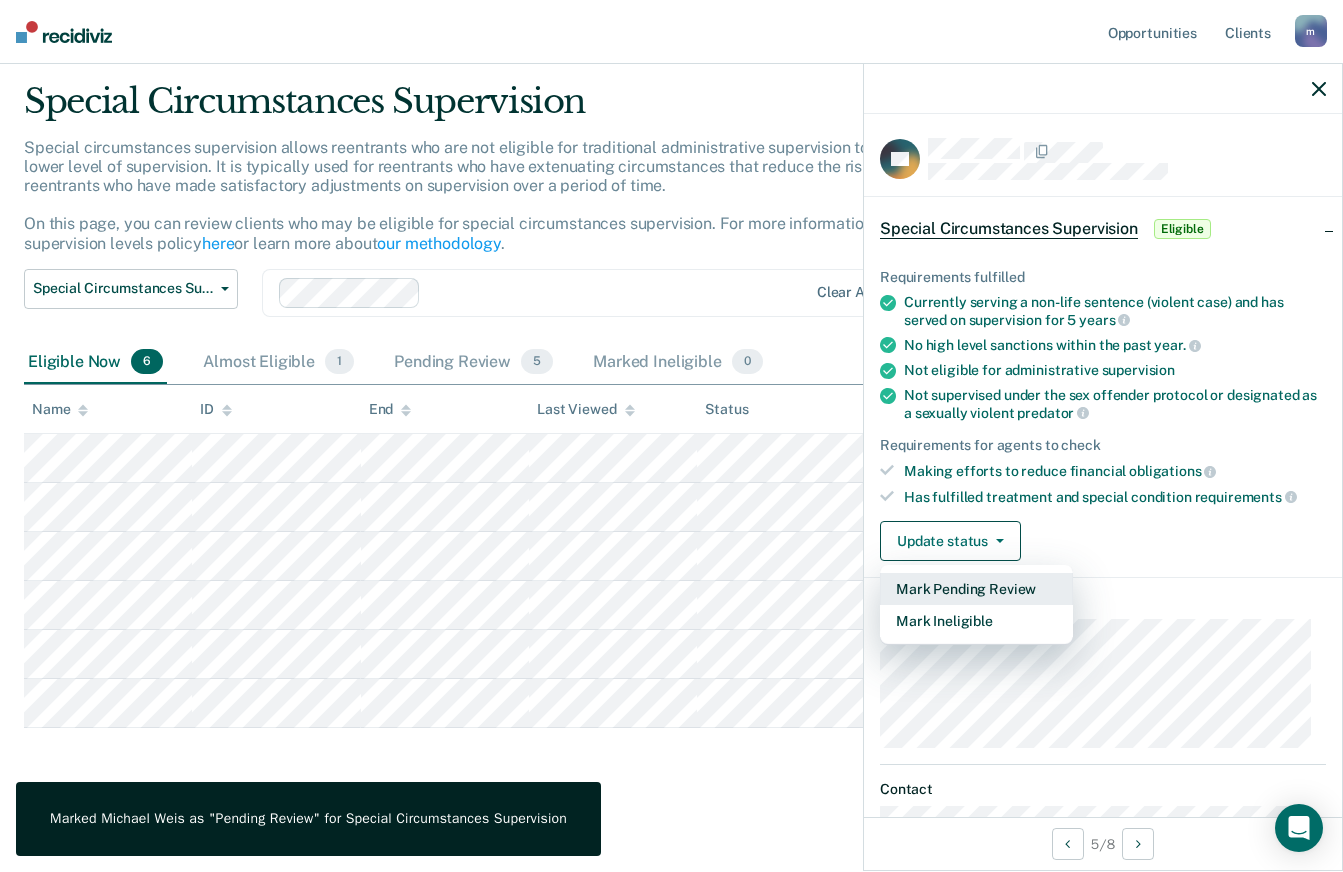 click on "Mark Pending Review" at bounding box center [976, 589] 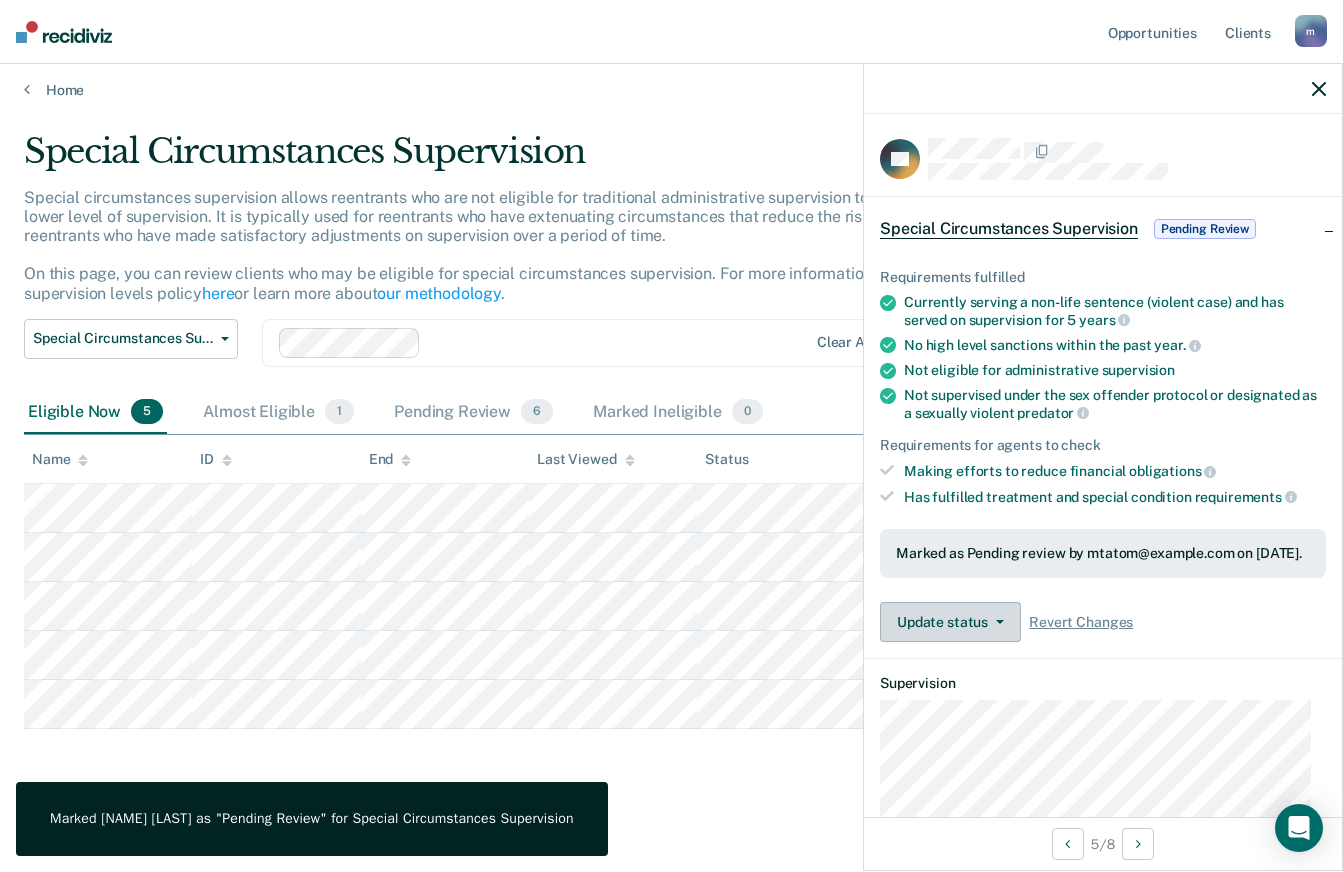 scroll, scrollTop: 8, scrollLeft: 0, axis: vertical 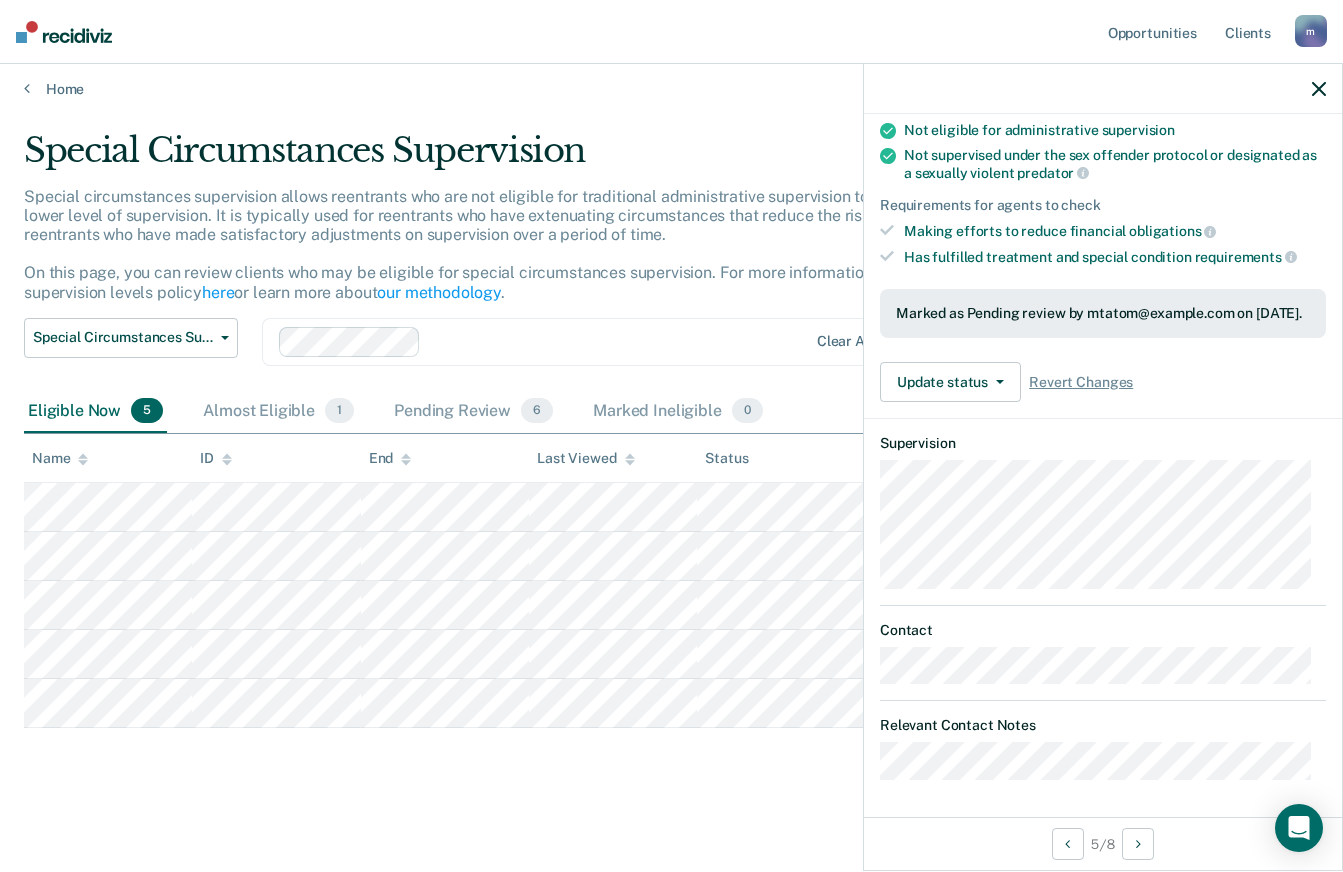 click at bounding box center (1319, 89) 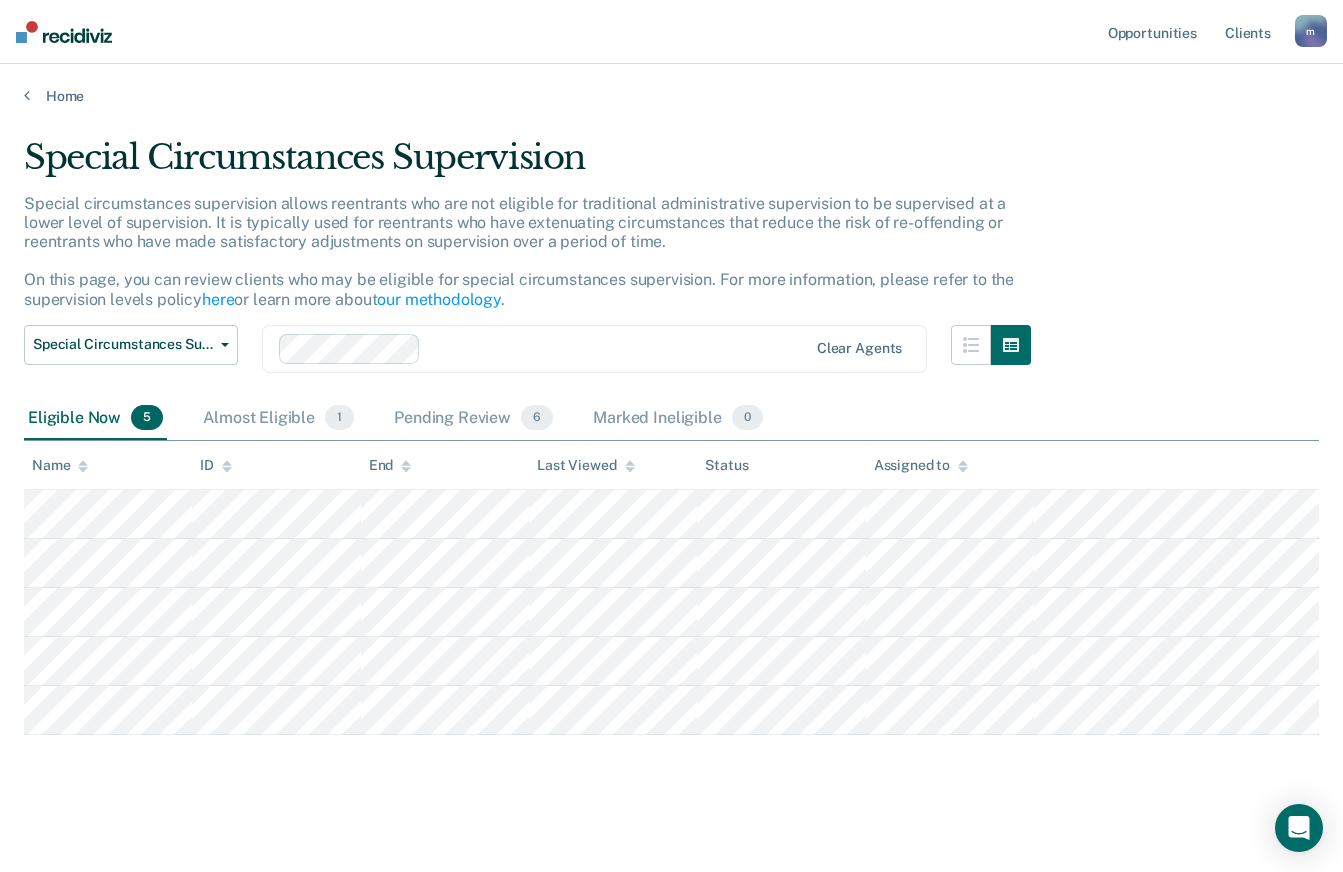 scroll, scrollTop: 0, scrollLeft: 0, axis: both 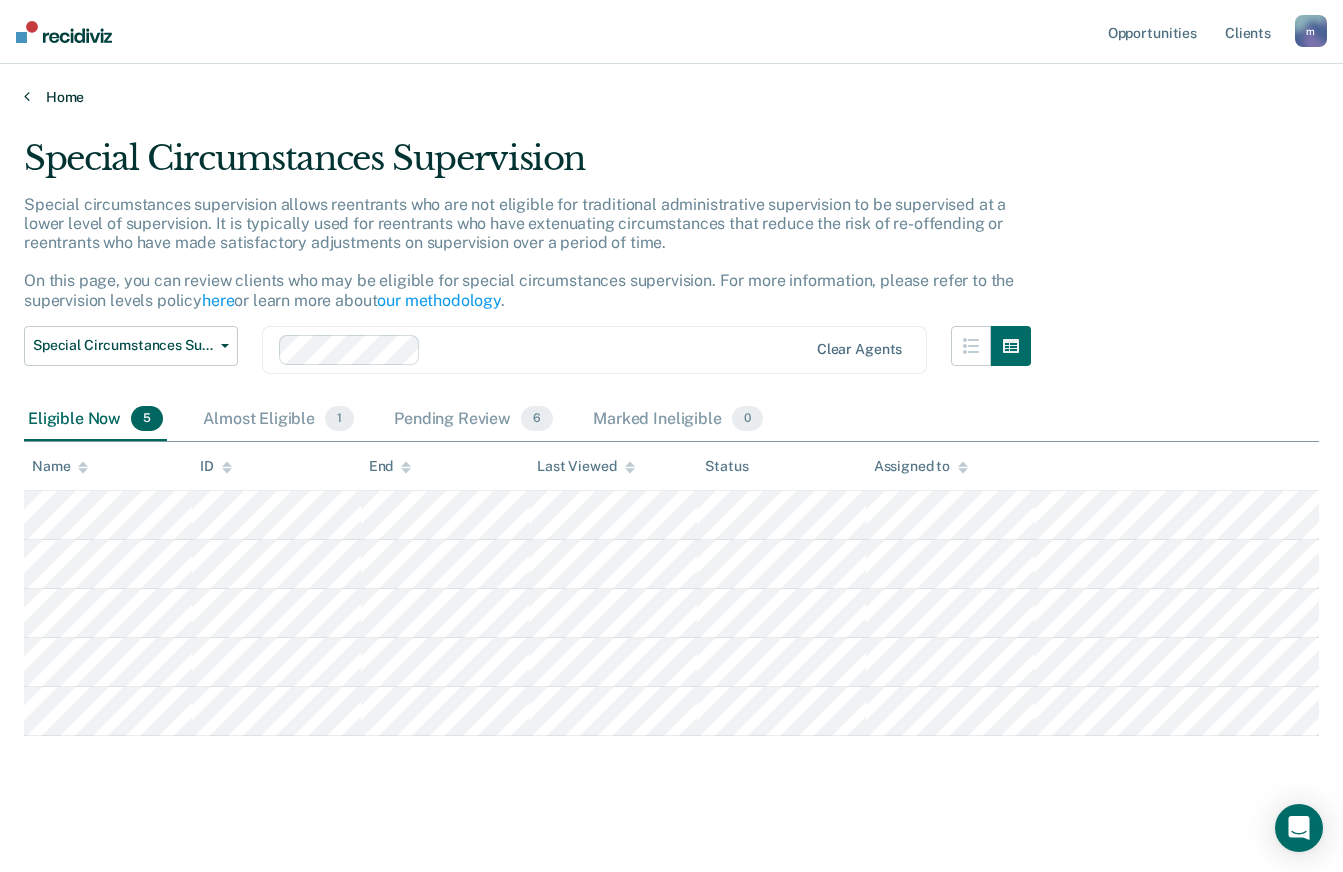 click on "Home" at bounding box center [671, 97] 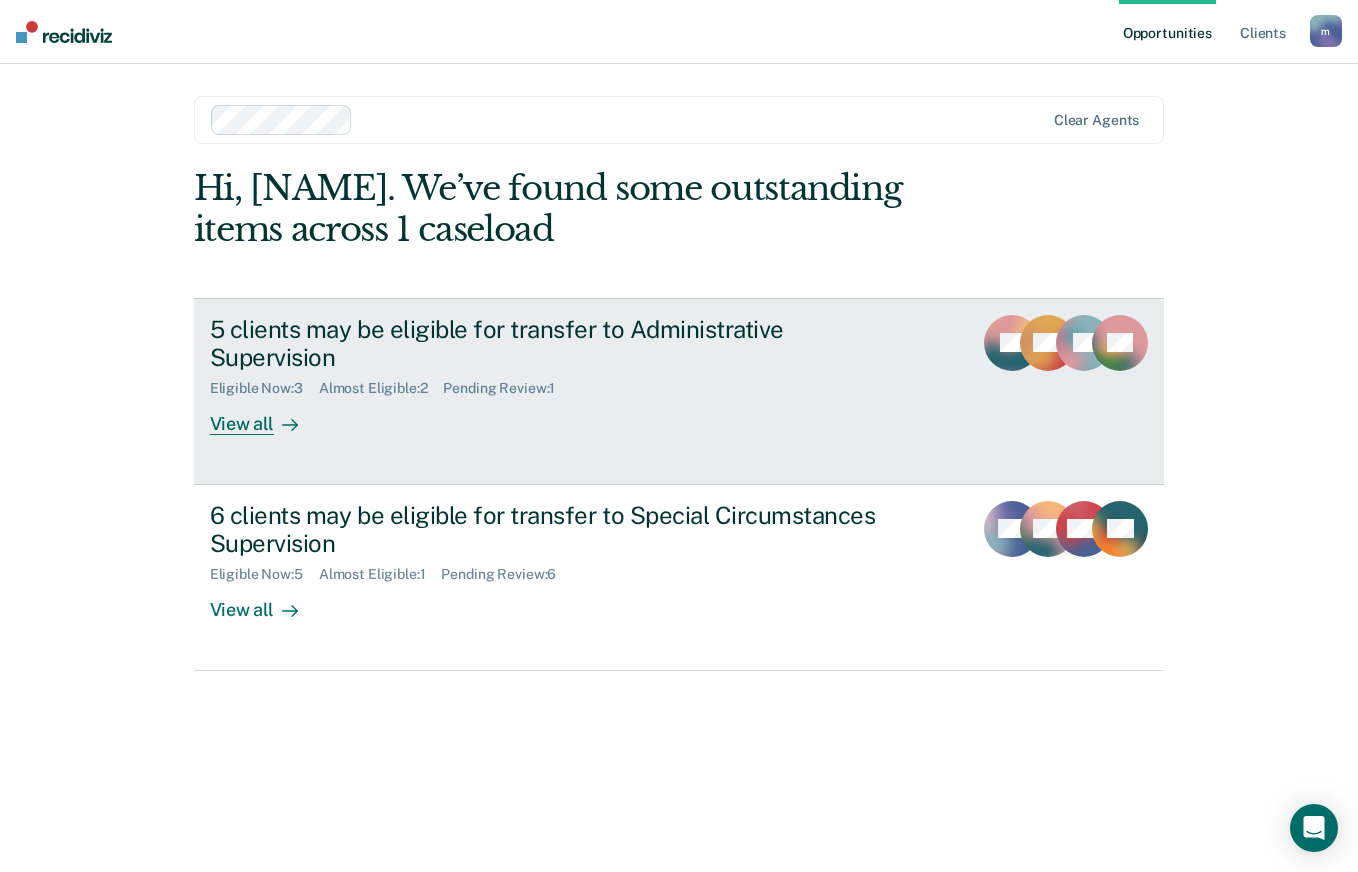 click on "5 clients may be eligible for transfer to Administrative Supervision Eligible Now :  3 Almost Eligible :  2 Pending Review :  1 View all   ED DM FT + 2" at bounding box center [679, 391] 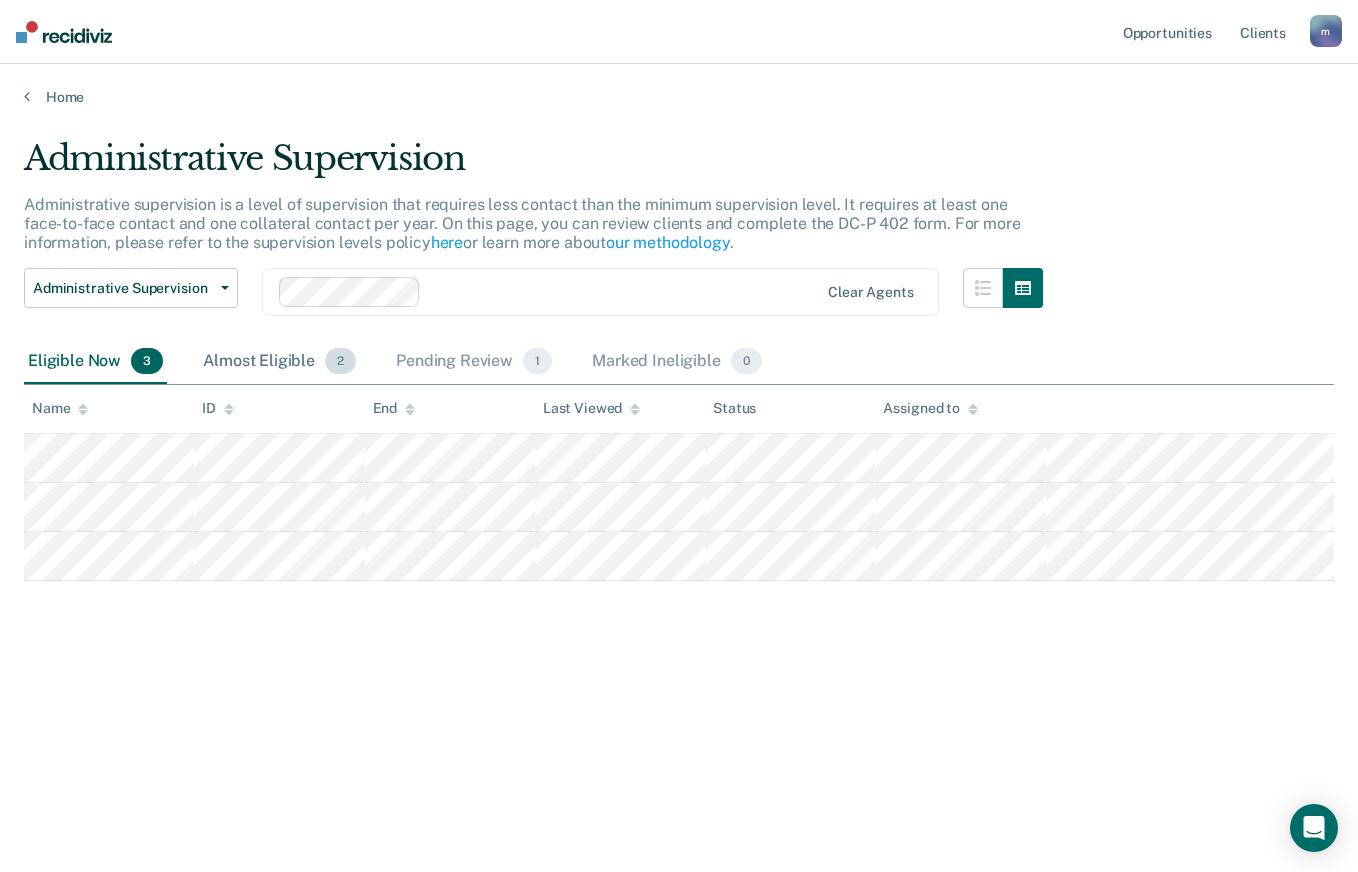 click on "Almost Eligible 2" at bounding box center [279, 362] 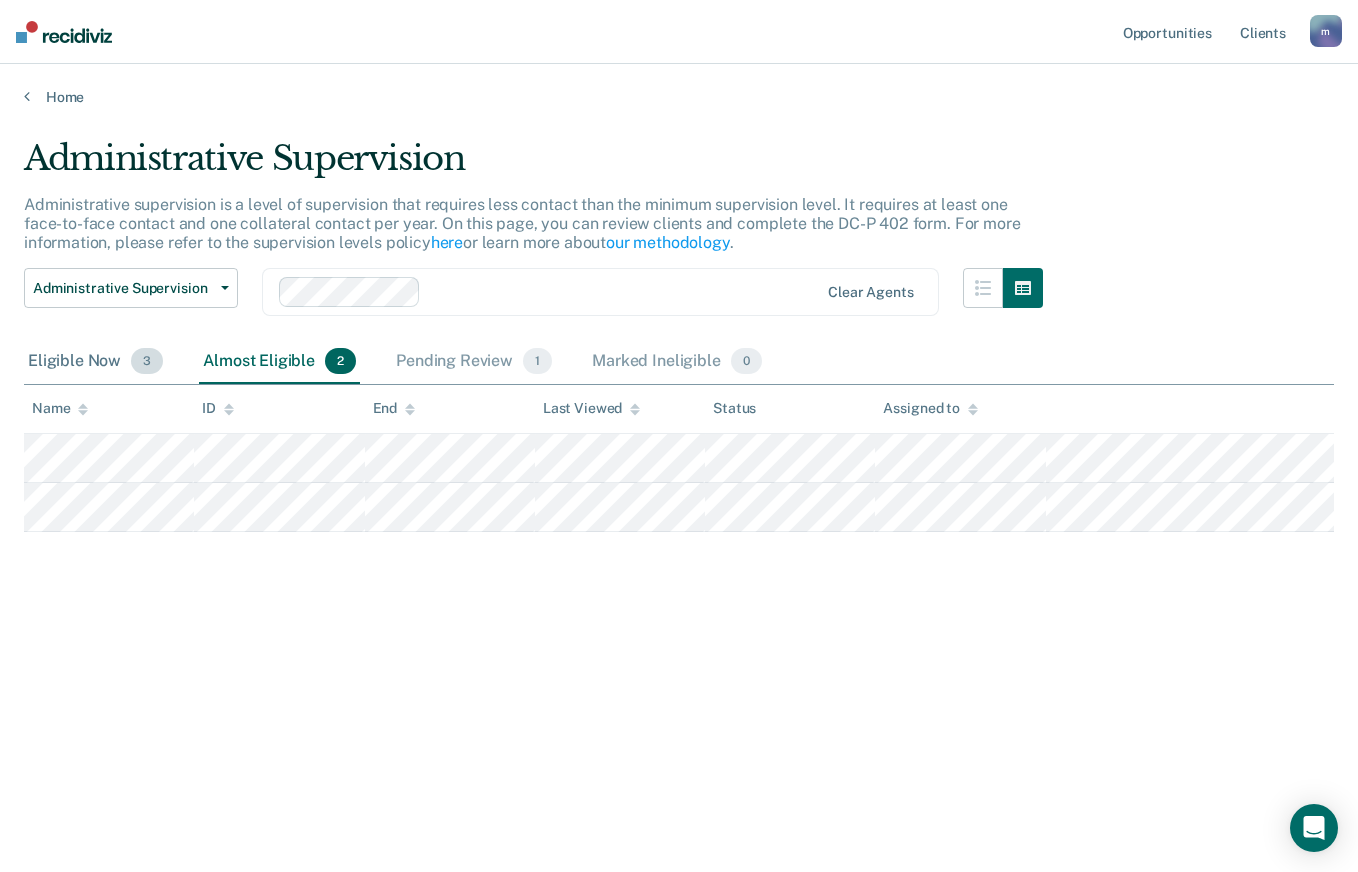 click on "Eligible Now 3" at bounding box center (95, 362) 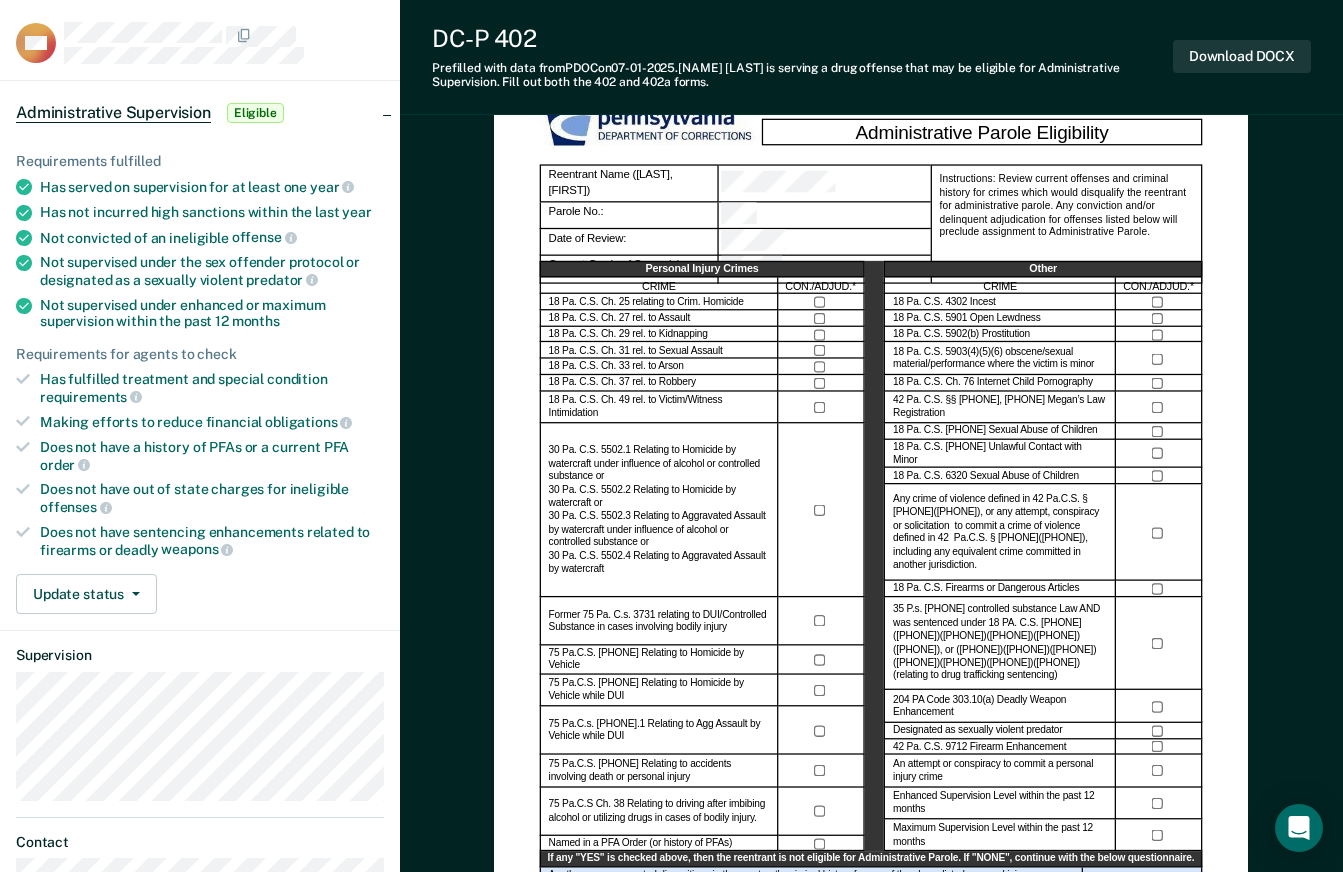 scroll, scrollTop: 300, scrollLeft: 0, axis: vertical 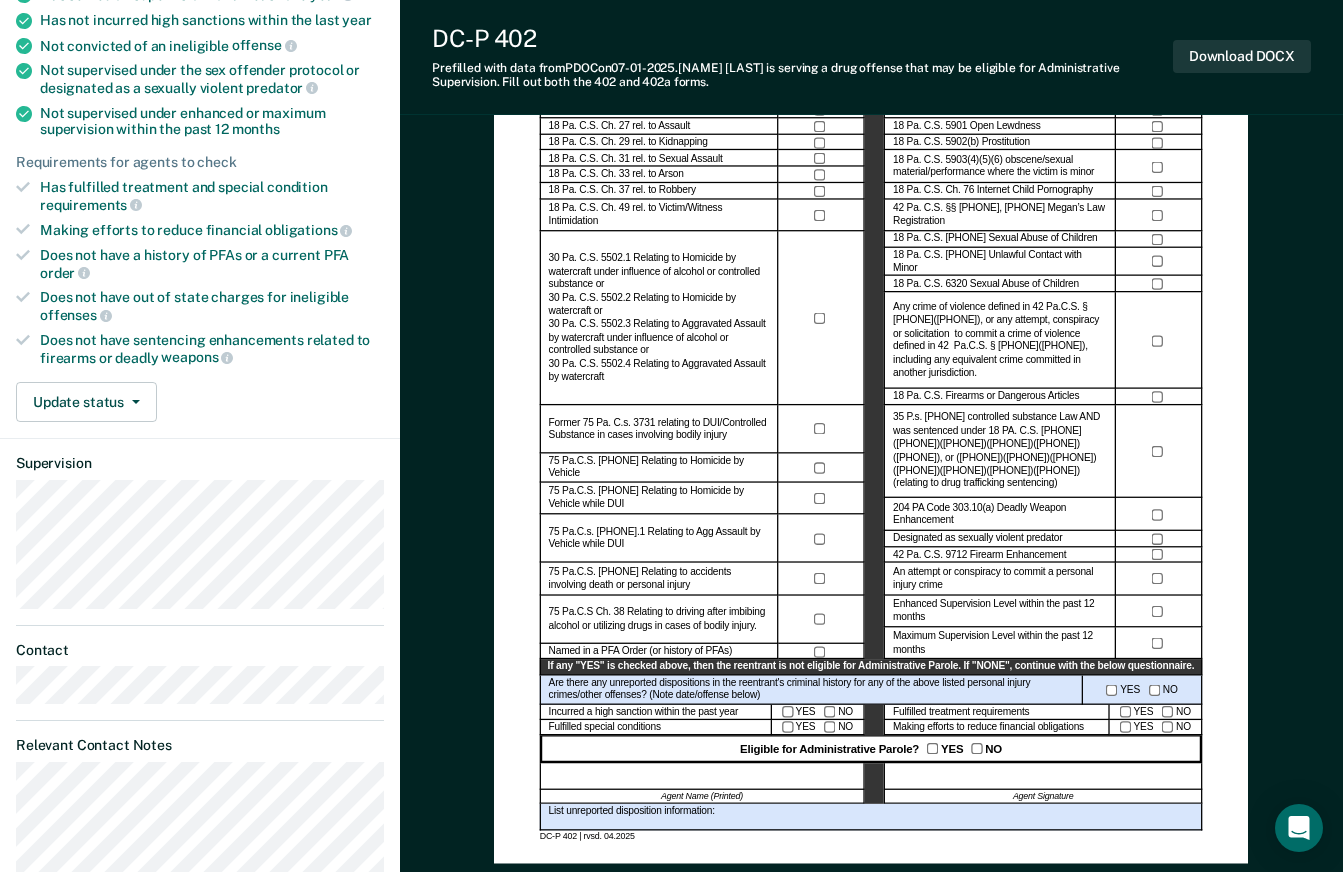 click on "List unreported disposition information:" at bounding box center (871, 816) 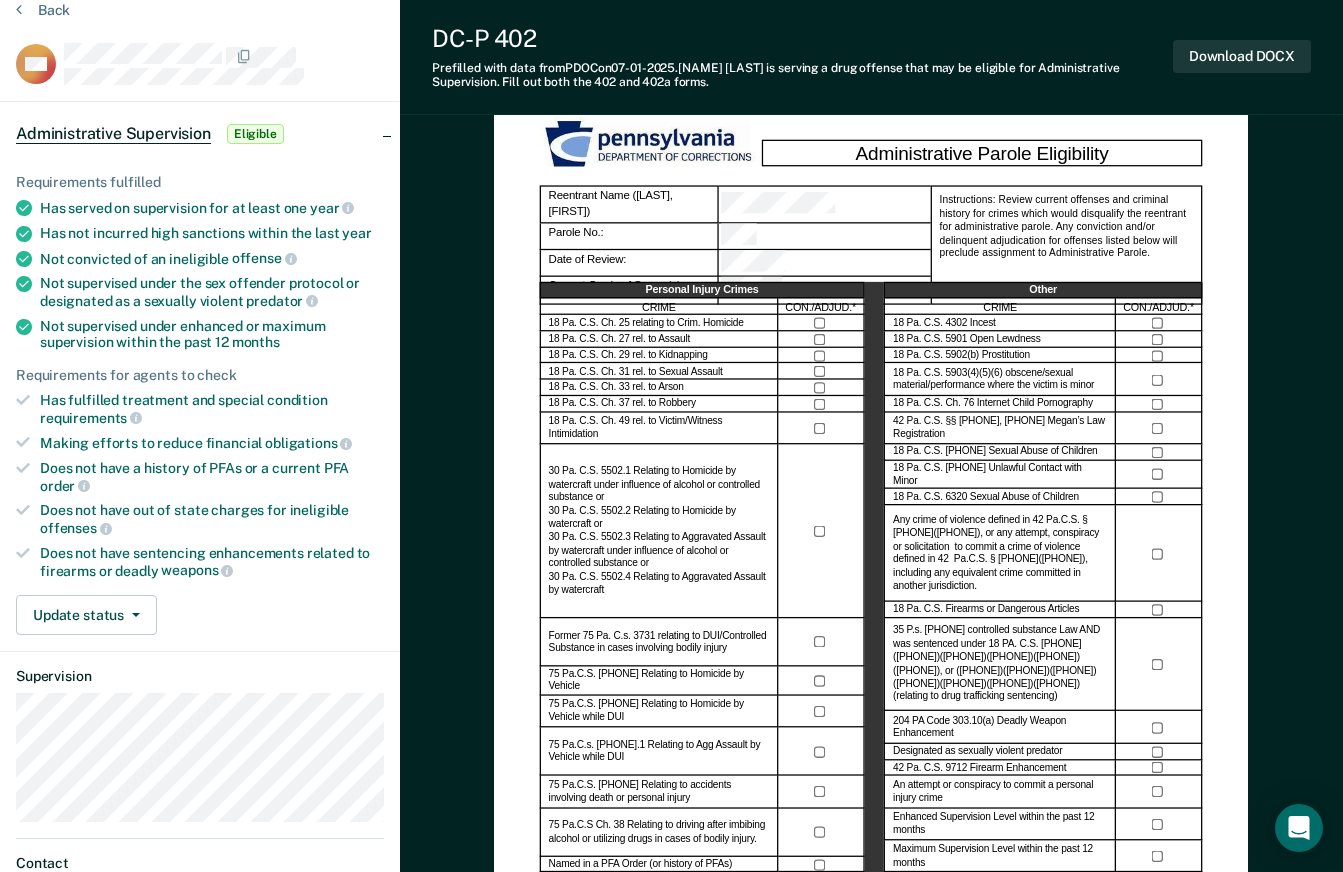 scroll, scrollTop: 200, scrollLeft: 0, axis: vertical 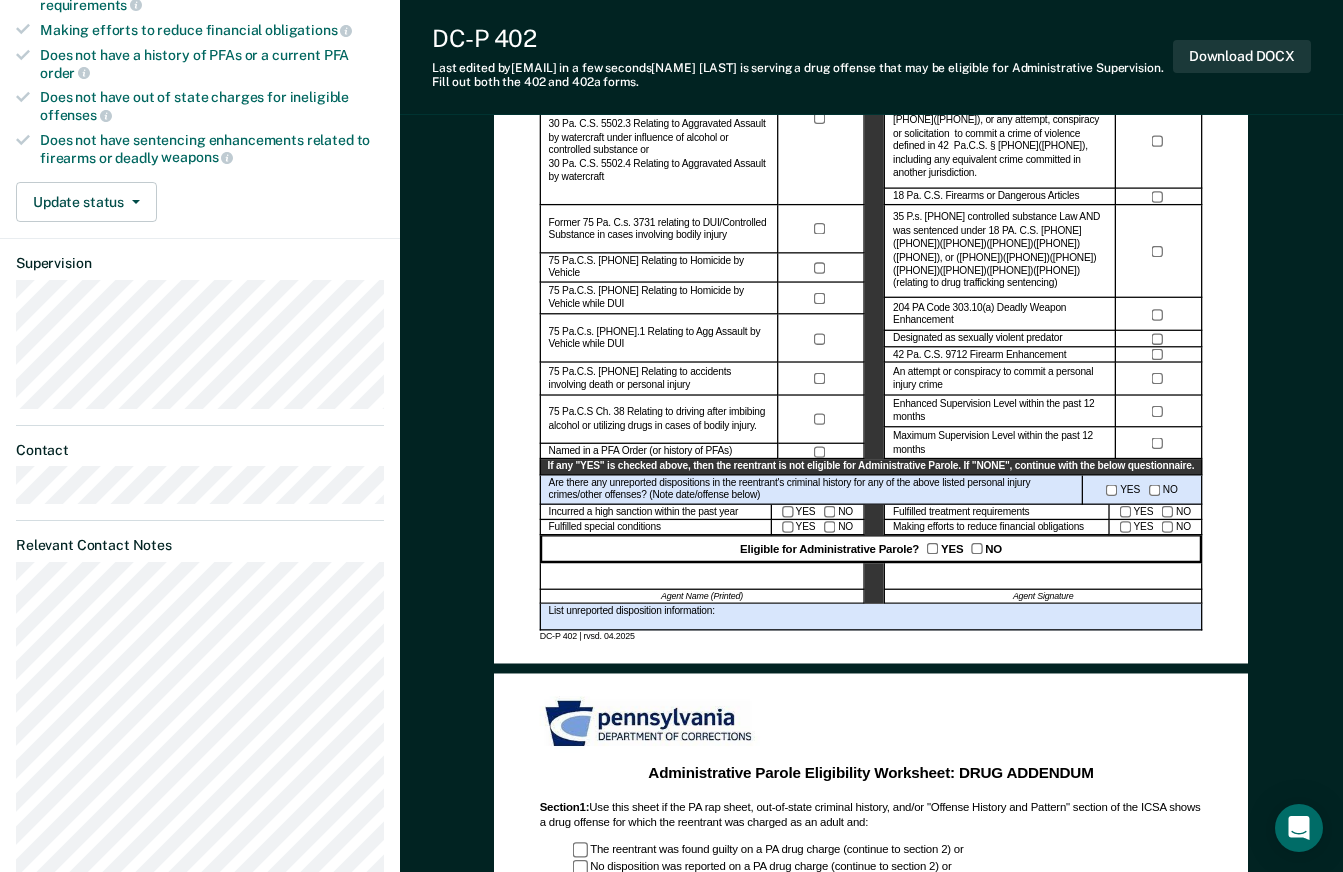 click on "List unreported disposition information:" at bounding box center [871, 616] 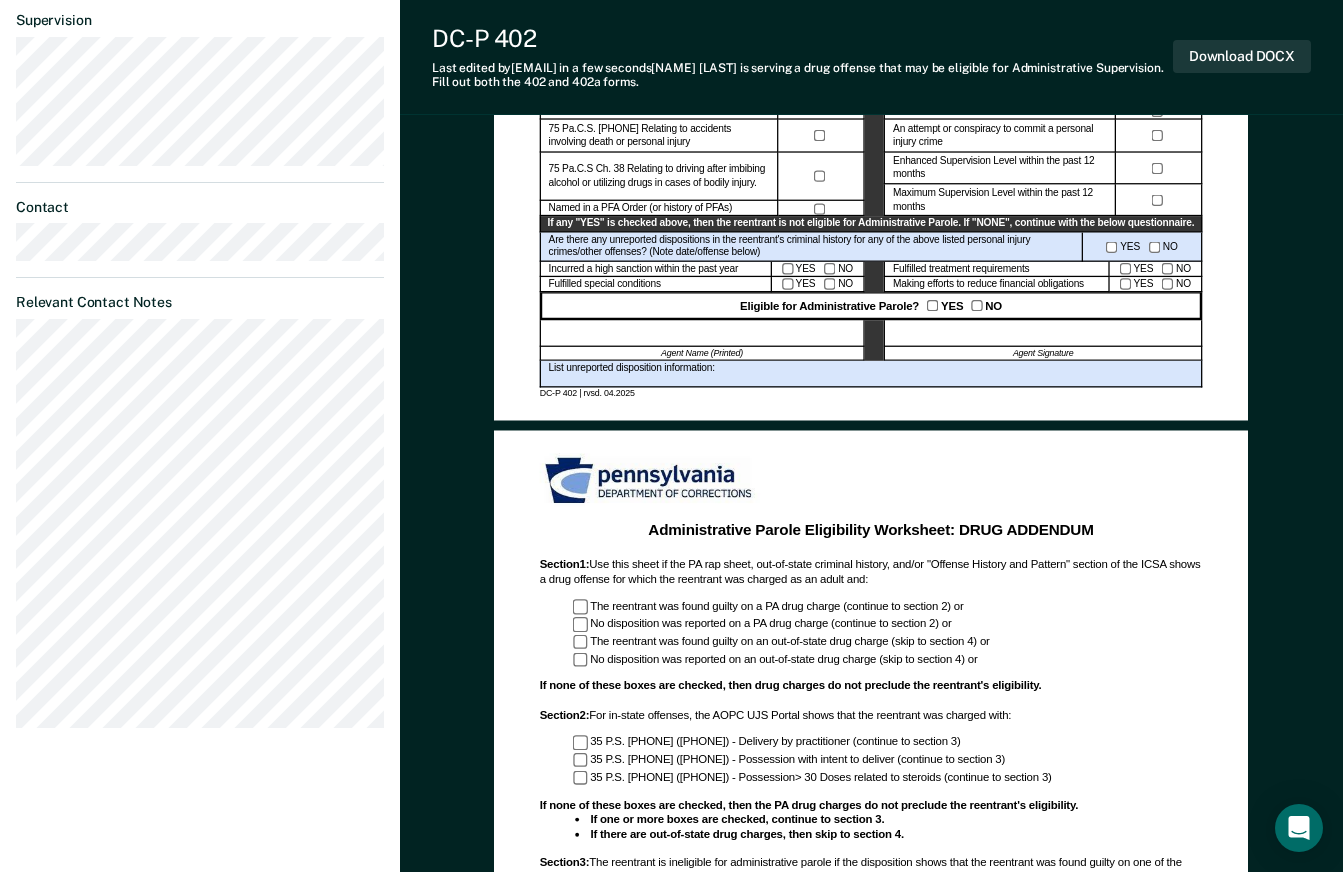 scroll, scrollTop: 454, scrollLeft: 0, axis: vertical 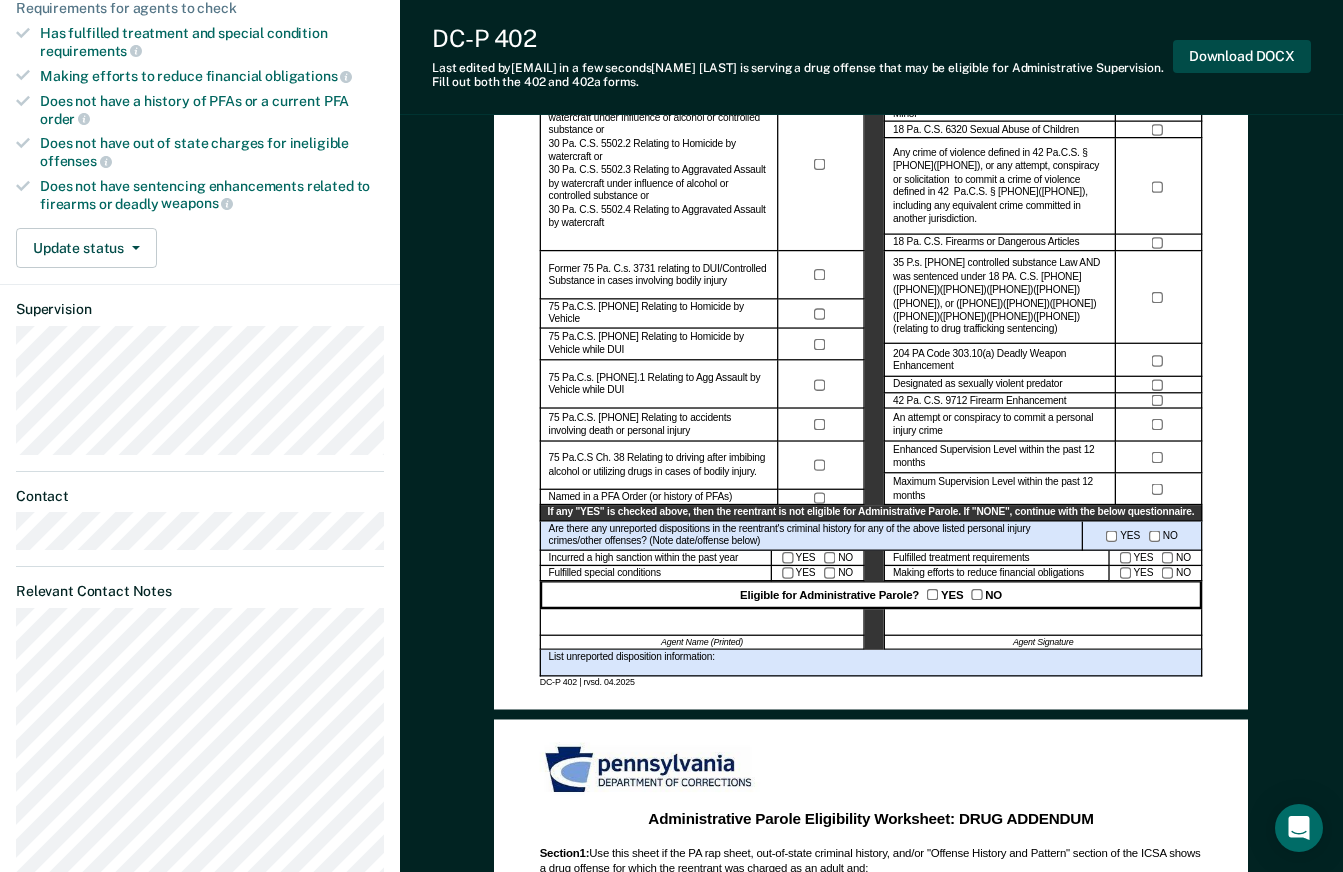 click on "Download DOCX" at bounding box center [1242, 56] 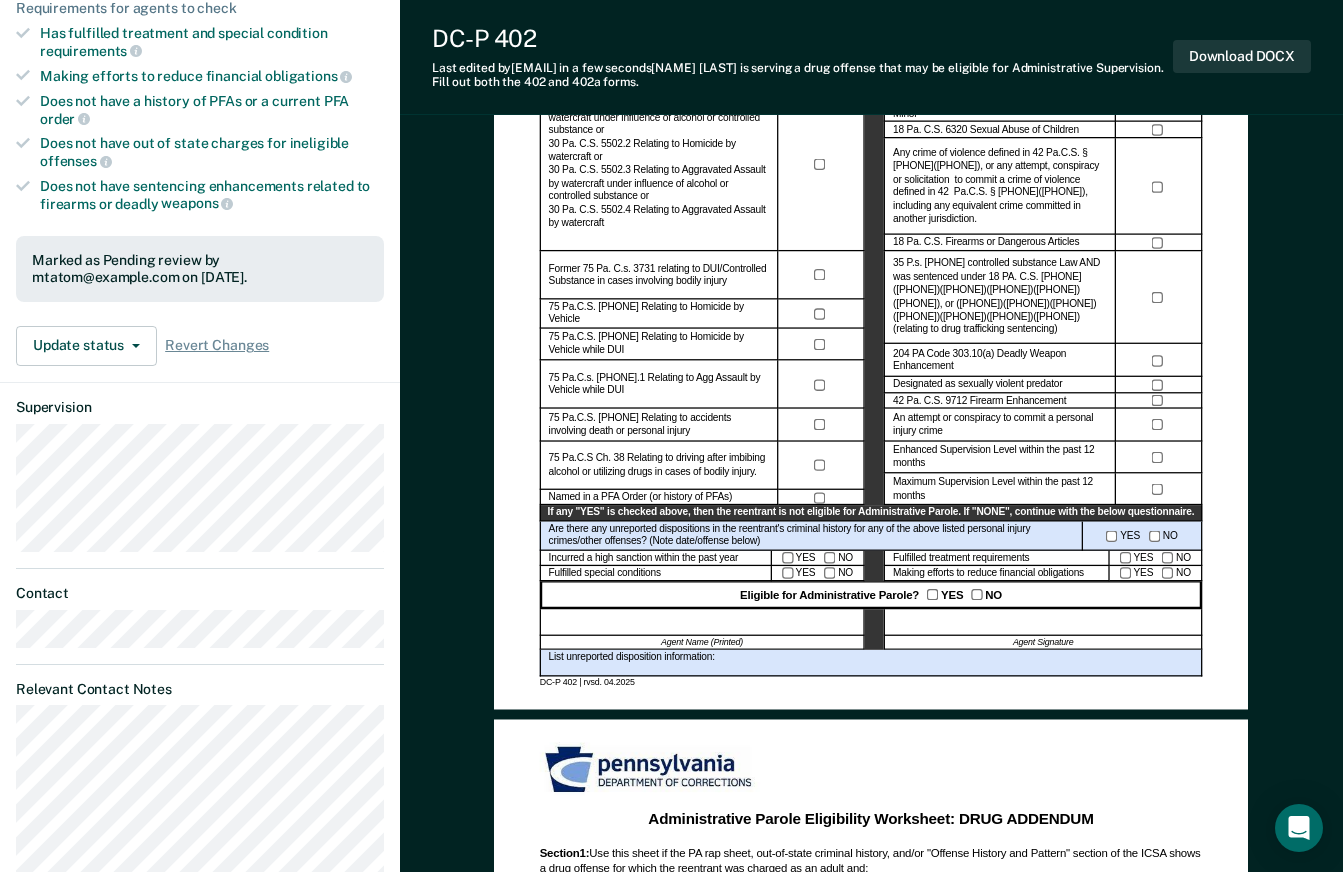 drag, startPoint x: 1274, startPoint y: 153, endPoint x: 1286, endPoint y: 148, distance: 13 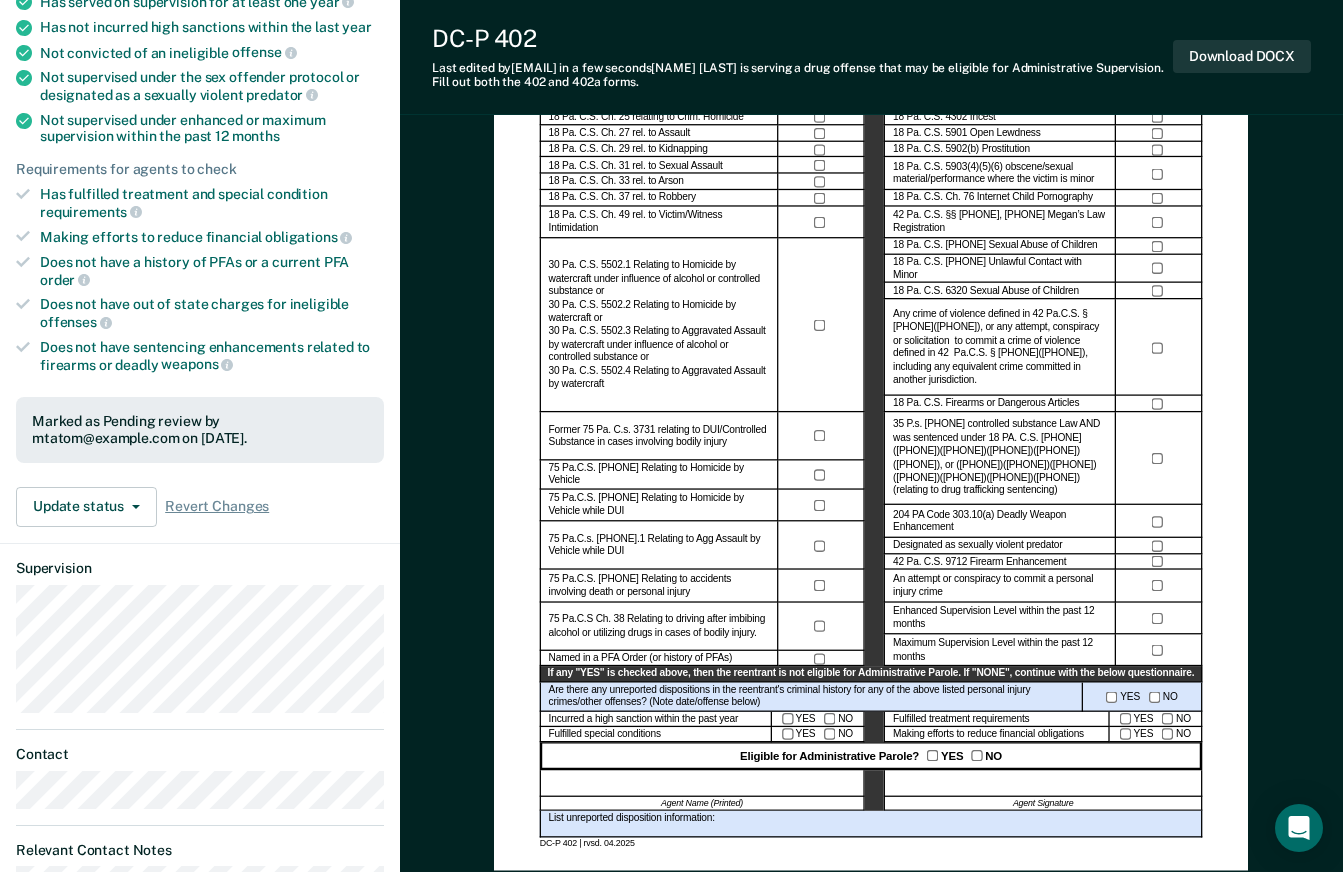 scroll, scrollTop: 0, scrollLeft: 0, axis: both 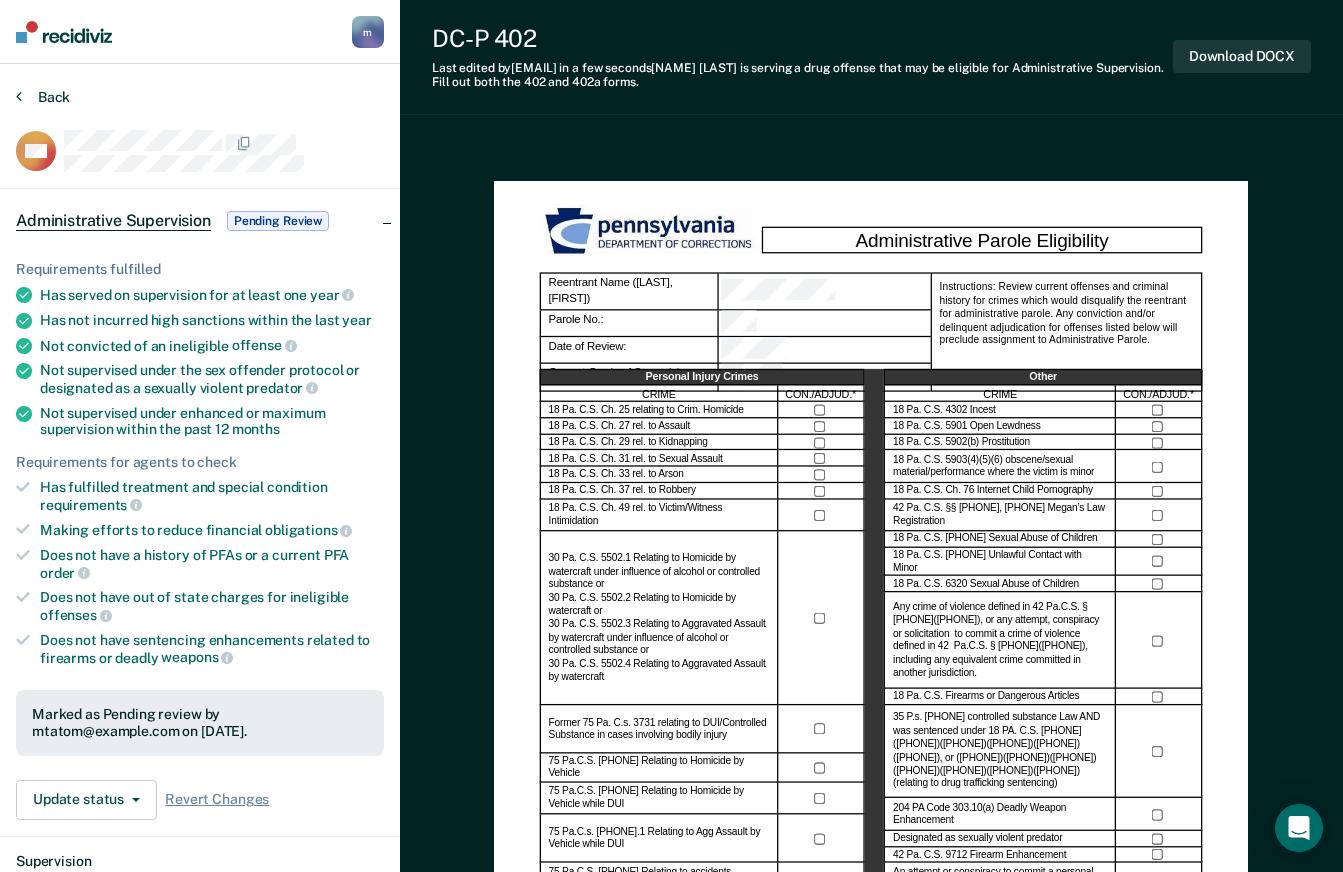 click on "Back" at bounding box center [43, 97] 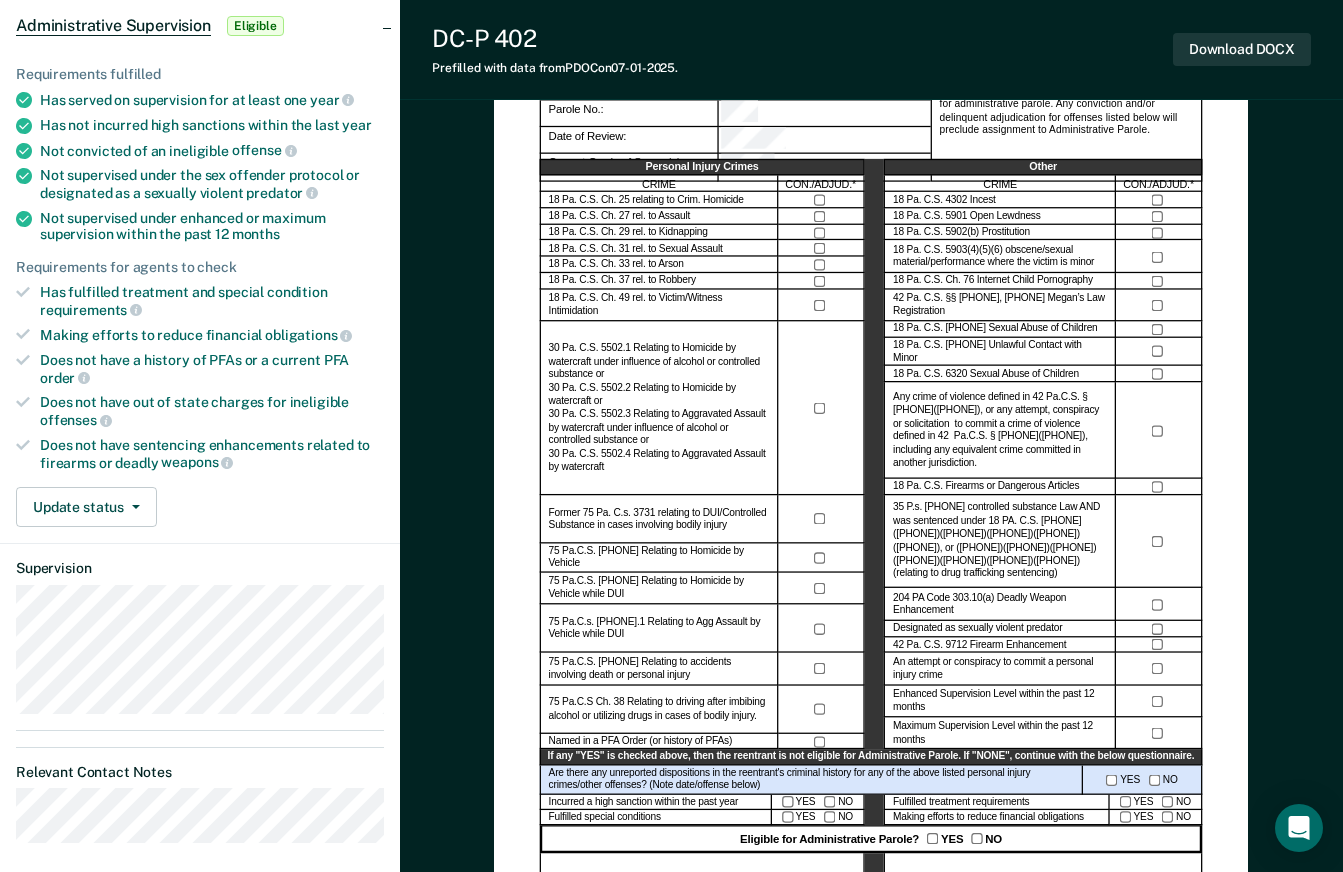 scroll, scrollTop: 200, scrollLeft: 0, axis: vertical 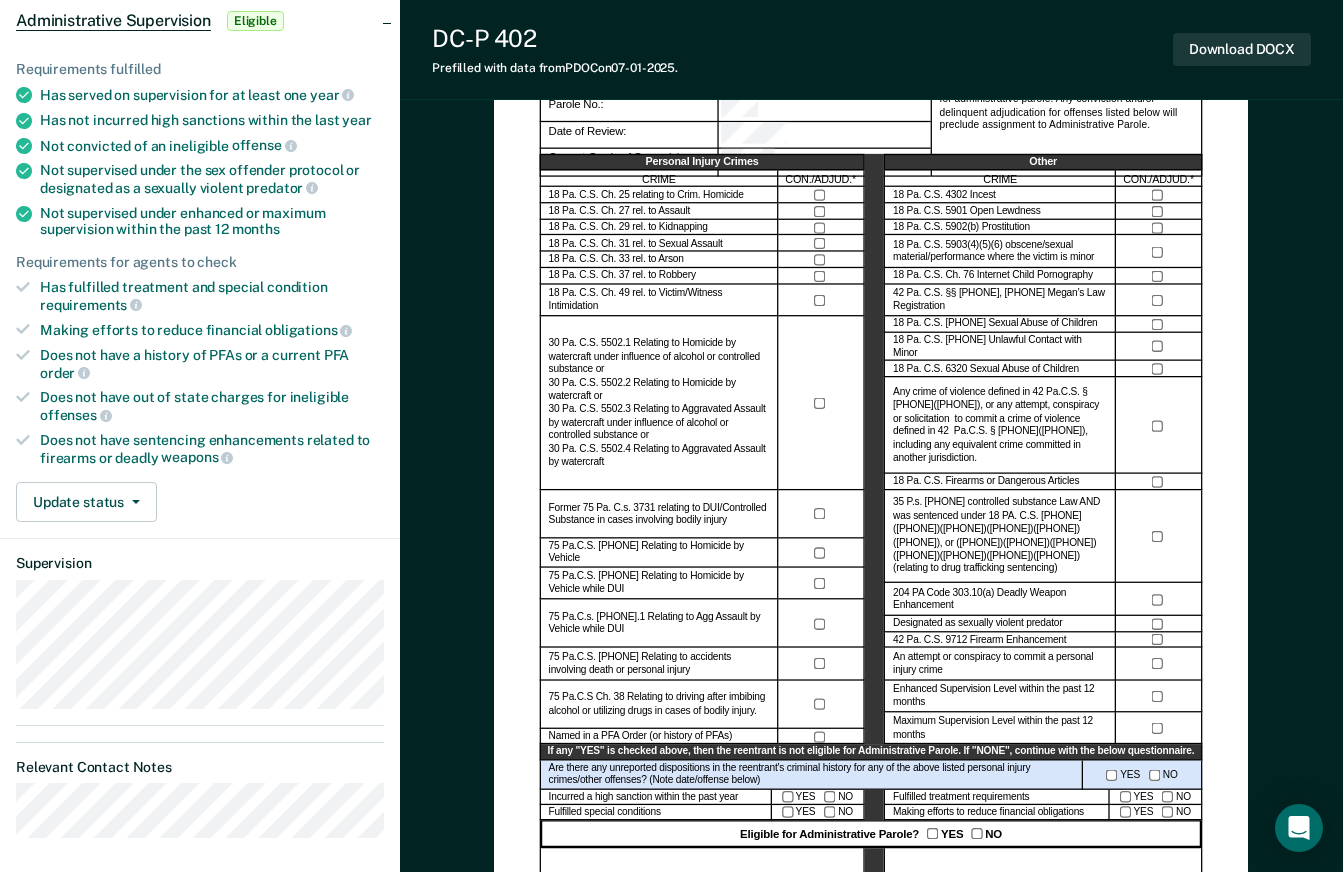 click on "Administrative Parole Eligibility Reentrant Name (Last, First) Parole No.: Date of Review: Current Grade of Supervision Instructions: Review current offenses and criminal history for crimes which would disqualify the reentrant for administrative parole. Any conviction and/or delinquent adjudication for offenses listed below will preclude assignment to Administrative Parole. Personal Injury Crimes CRIME CON./ADJUD.* 18 Pa. C.S. Ch. 25 relating to Crim. Homicide 18 Pa. C.S. Ch. 27 rel. to Assault 18 Pa. C.S. Ch. 29 rel. to Kidnapping 18 Pa. C.S. Ch. 31 rel. to Sexual Assault 18 Pa. C.S. Ch. 33 rel. to Arson 18 Pa. C.S. Ch. 37 rel. to Robbery 18 Pa. C.S. Ch. 49 rel. to Victim/Witness Intimidation Former 75 Pa. C.s. 3731 relating to DUI/Controlled Substance in cases involving bodily injury 75 Pa.C.S. 3732 Relating to Homicide by Vehicle 75 Pa.C.S. 3735 Relating to Homicide by Vehicle while DUI 75 Pa.C.s. 3735.1 Relating to Agg Assault by Vehicle while DUI Named in a PFA Order (or history of PFAs) Other CRIME YES" at bounding box center (871, 1010) 